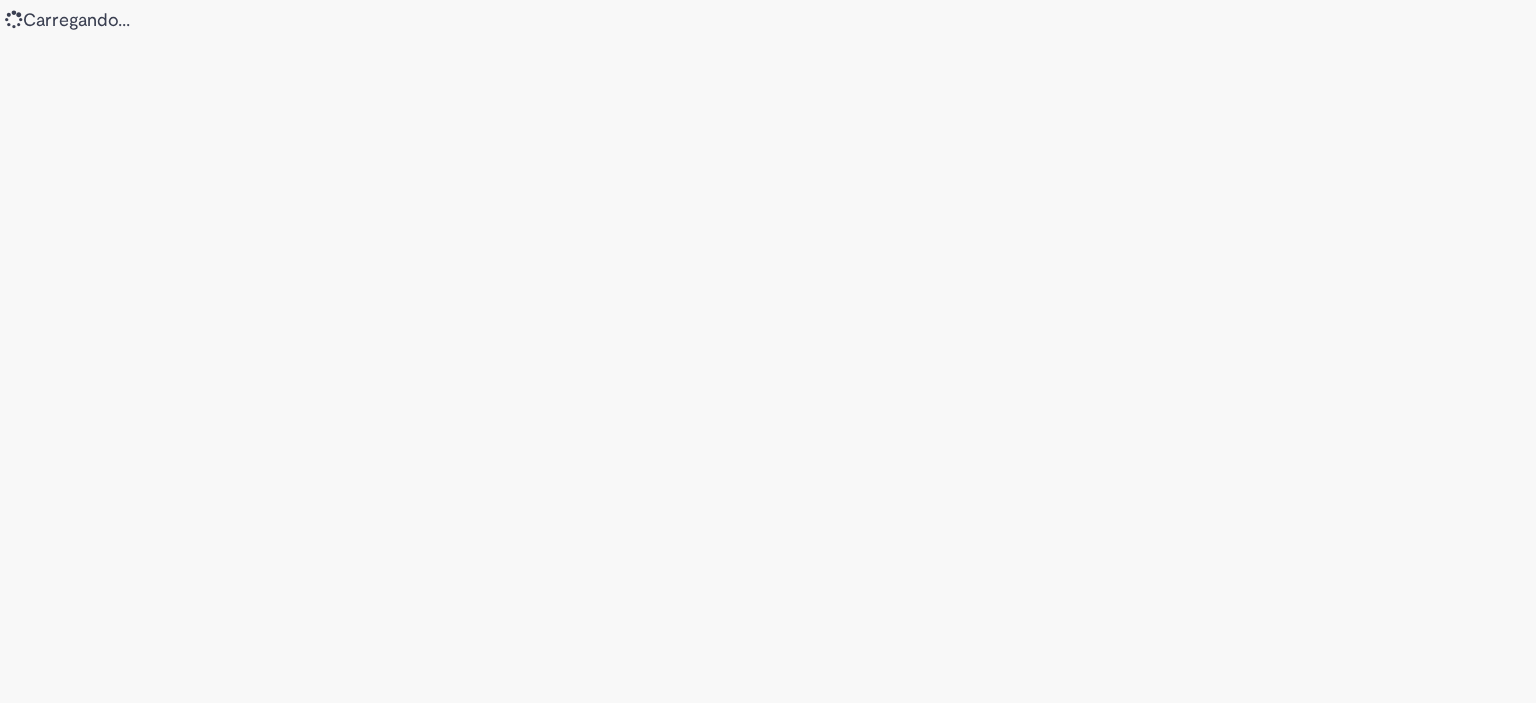 scroll, scrollTop: 0, scrollLeft: 0, axis: both 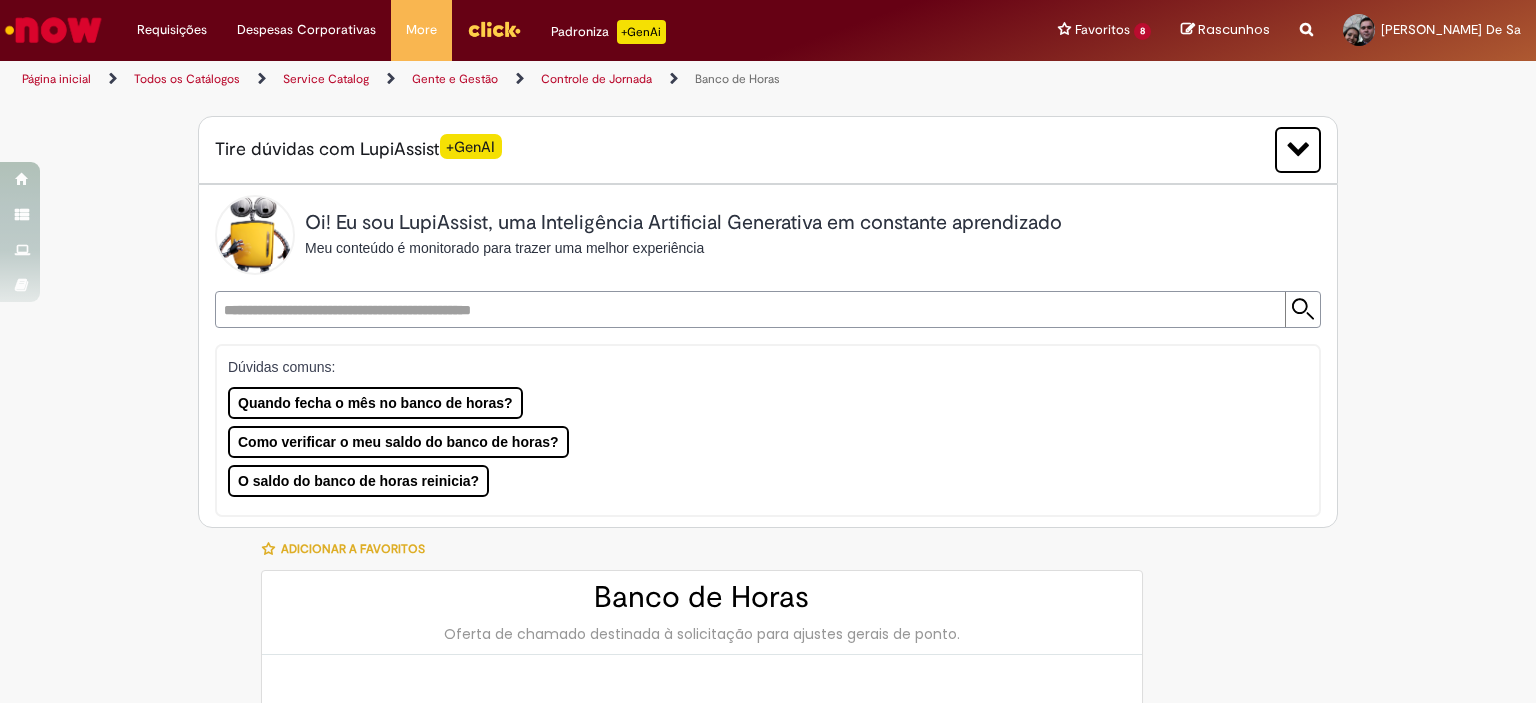 type on "********" 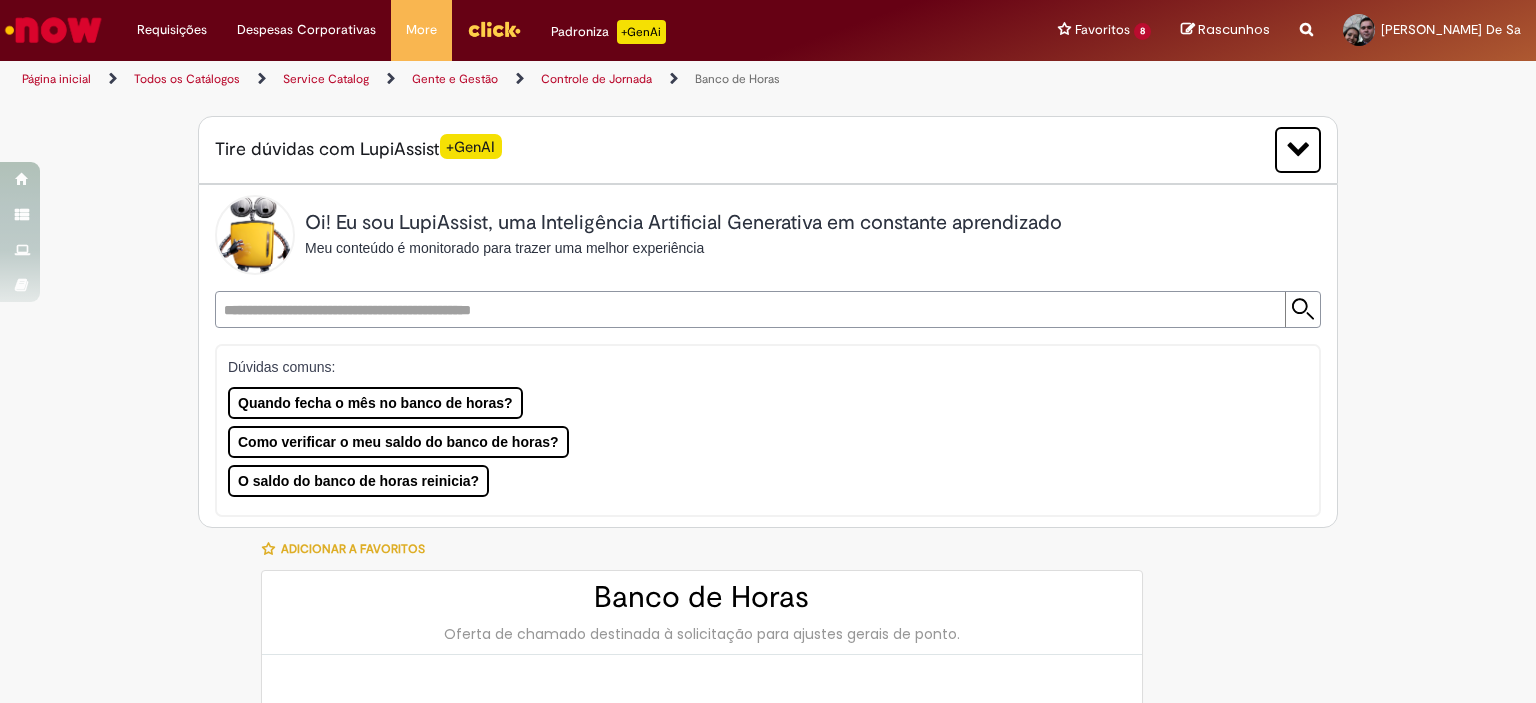 type on "**********" 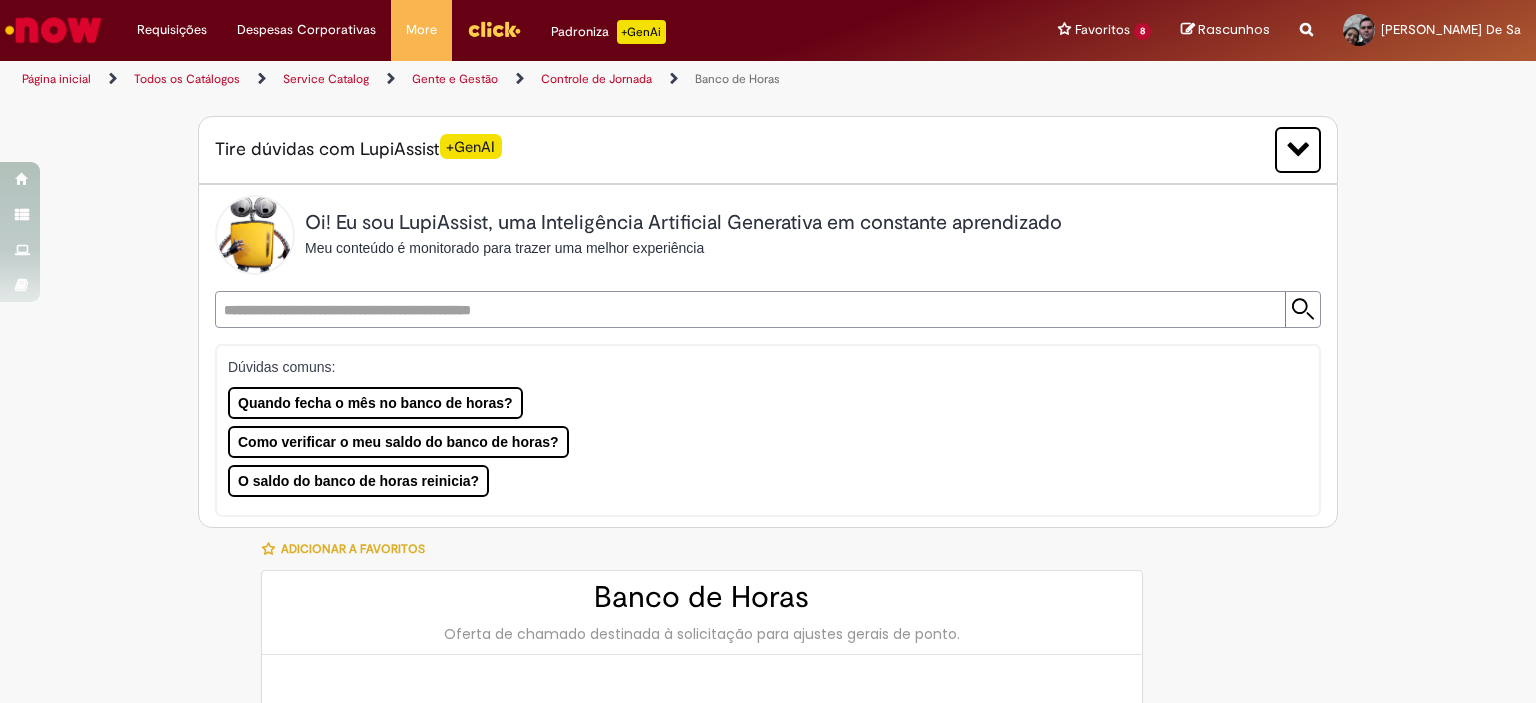 scroll, scrollTop: 788, scrollLeft: 0, axis: vertical 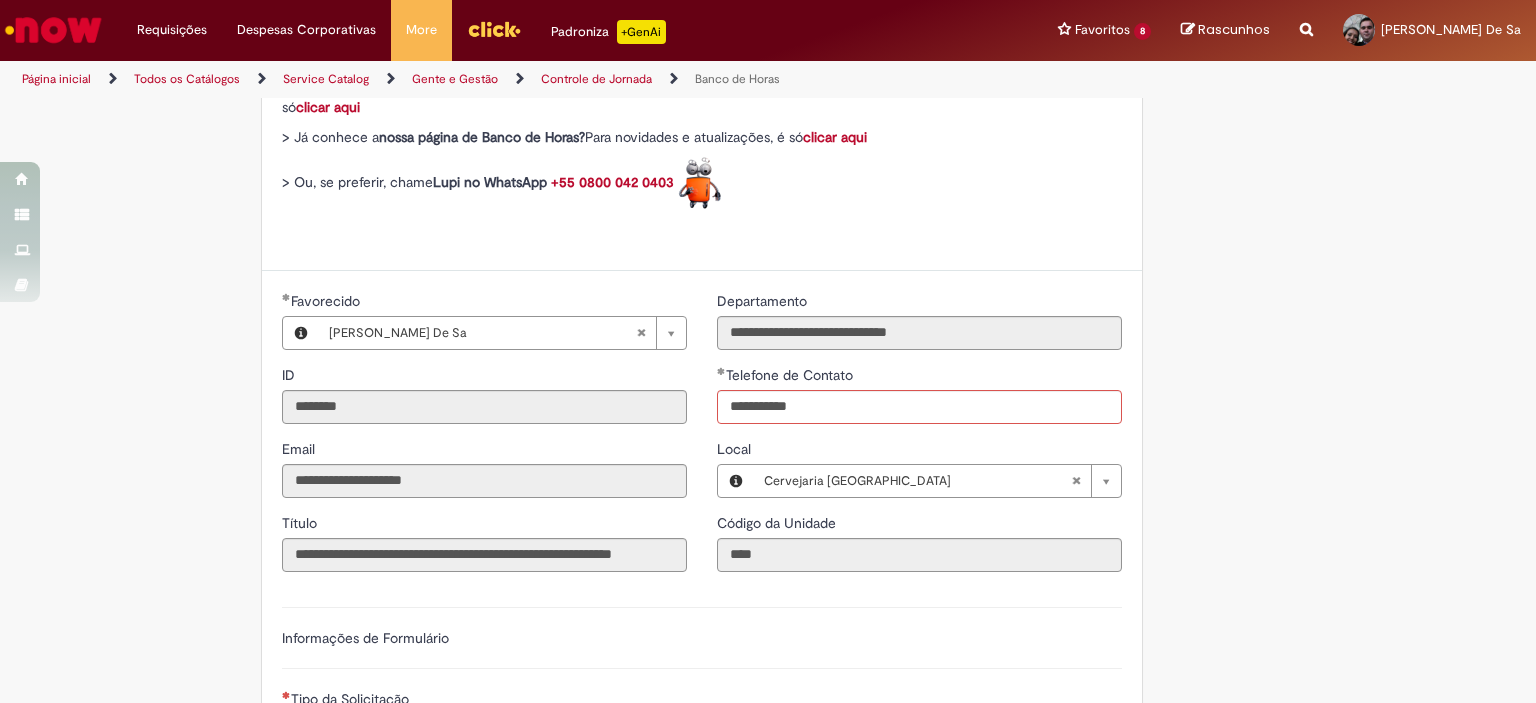 click on "**********" at bounding box center (768, 462) 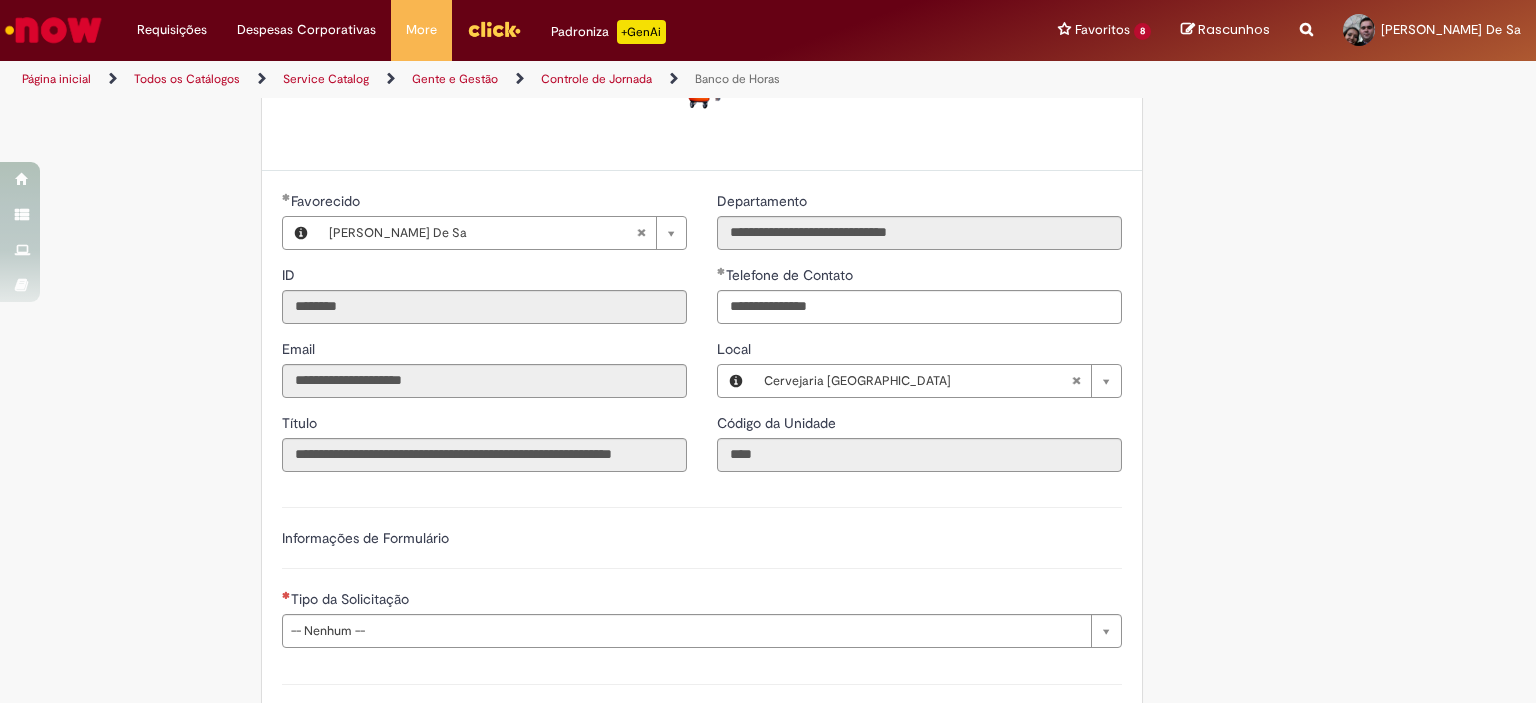 scroll, scrollTop: 988, scrollLeft: 0, axis: vertical 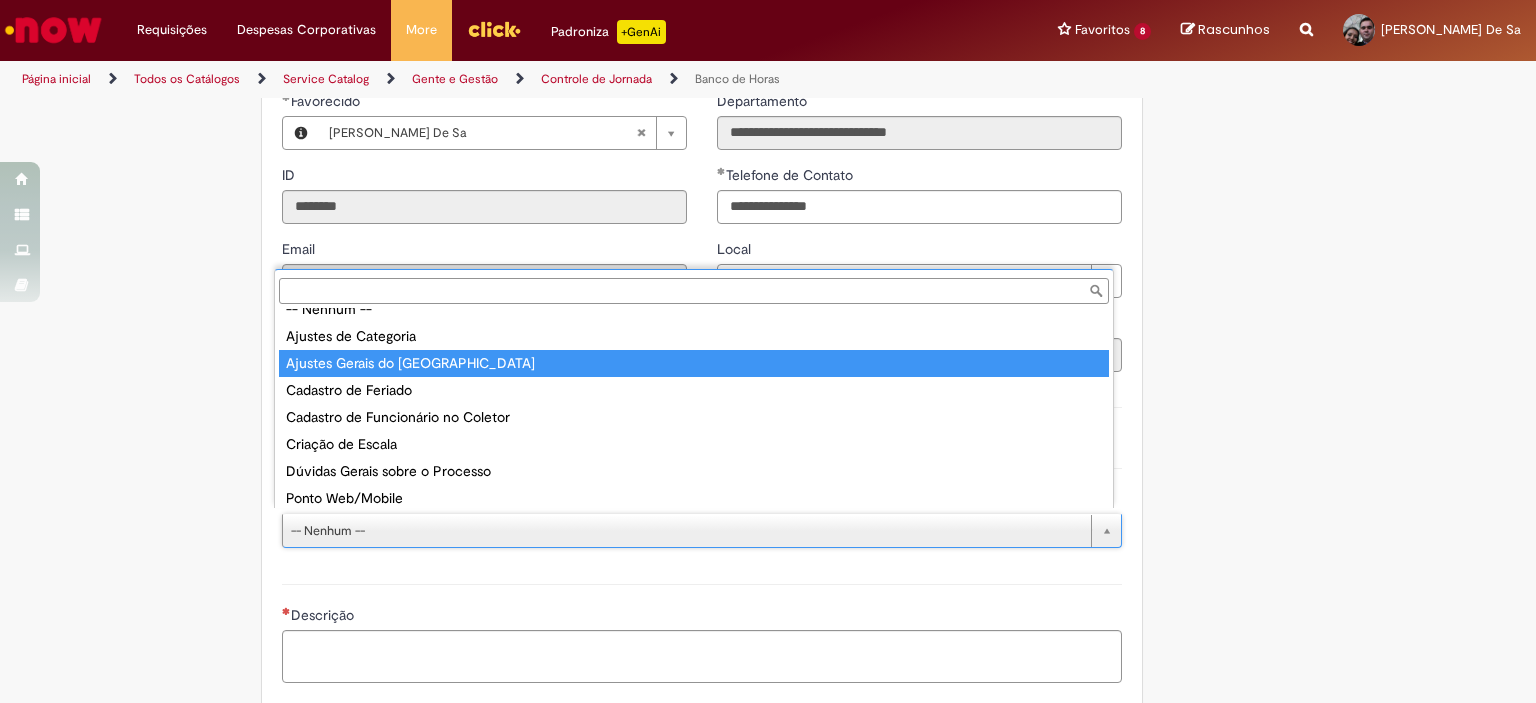 type on "**********" 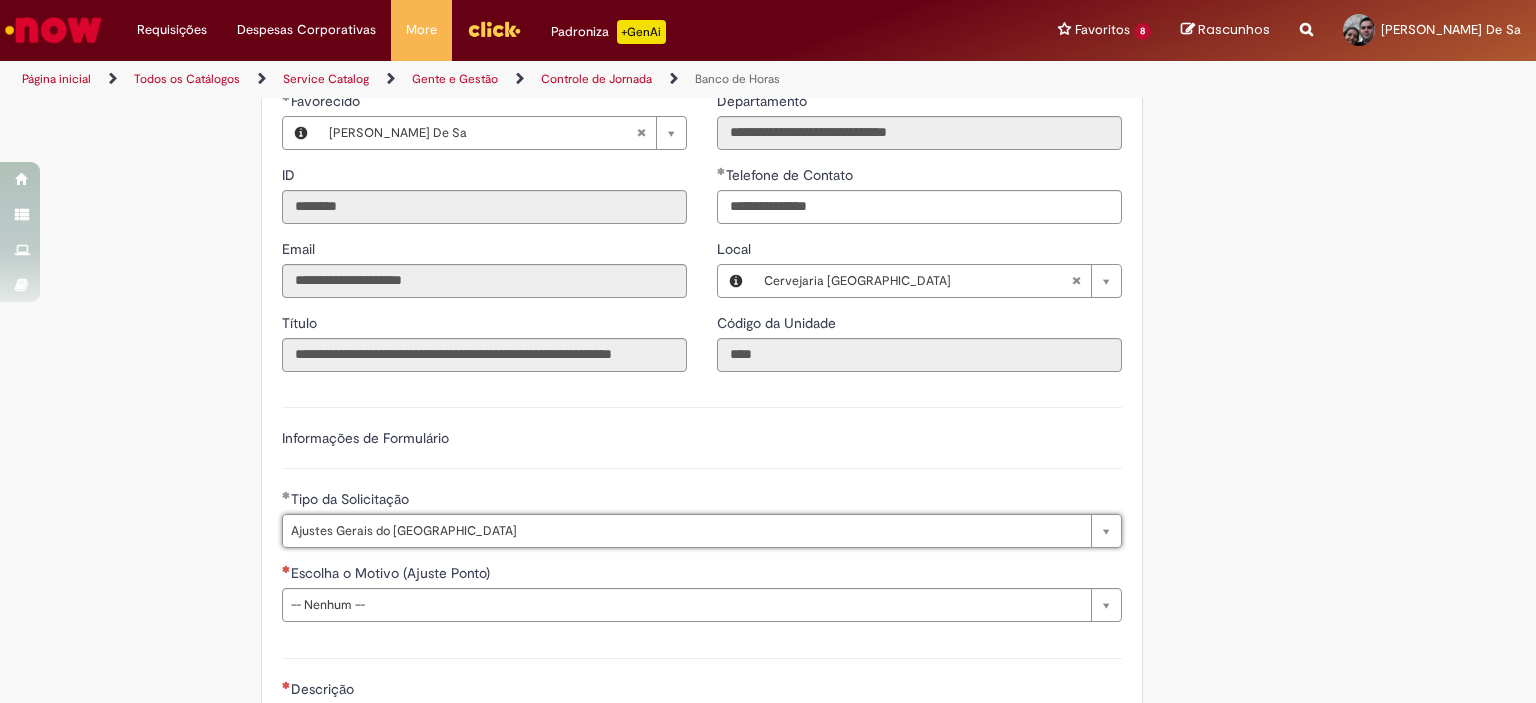 scroll, scrollTop: 1188, scrollLeft: 0, axis: vertical 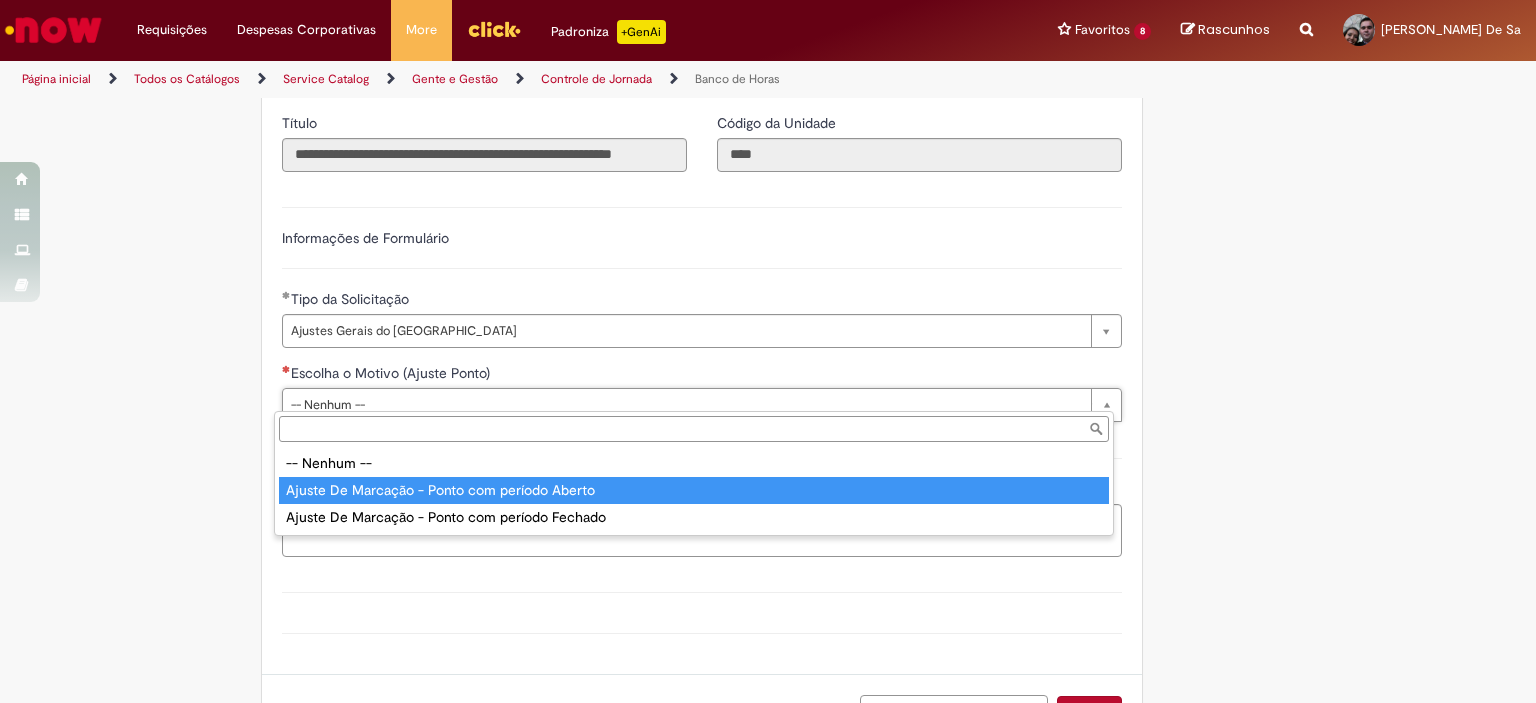 type on "**********" 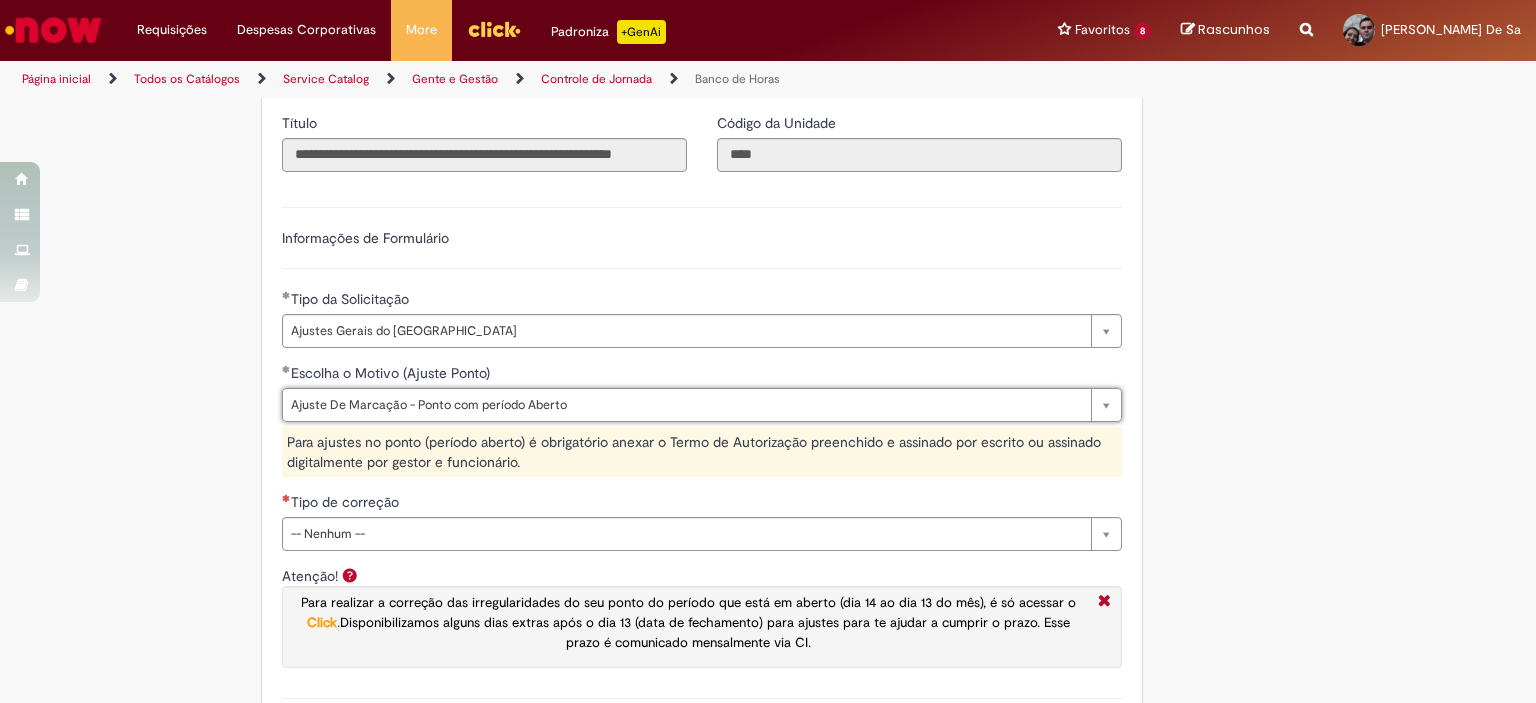 scroll, scrollTop: 1288, scrollLeft: 0, axis: vertical 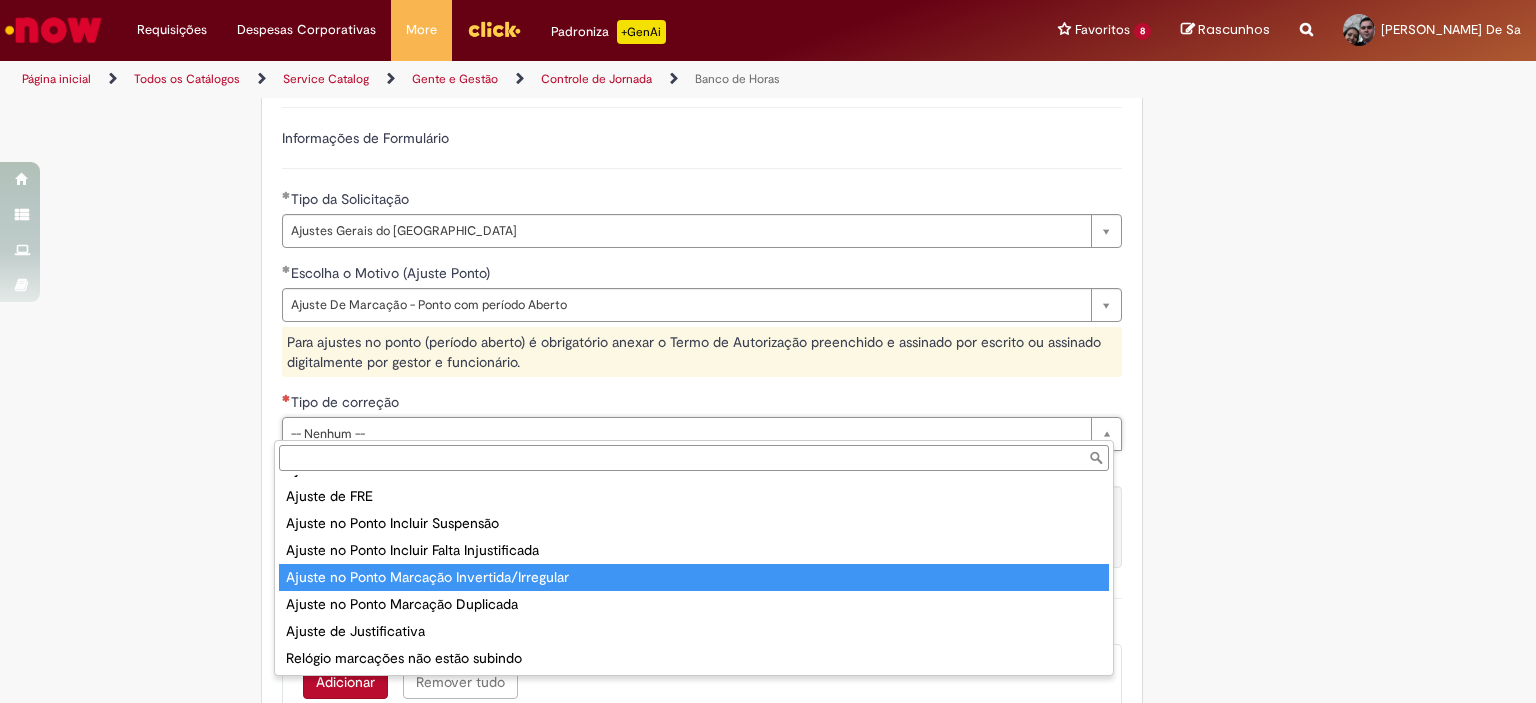 type on "**********" 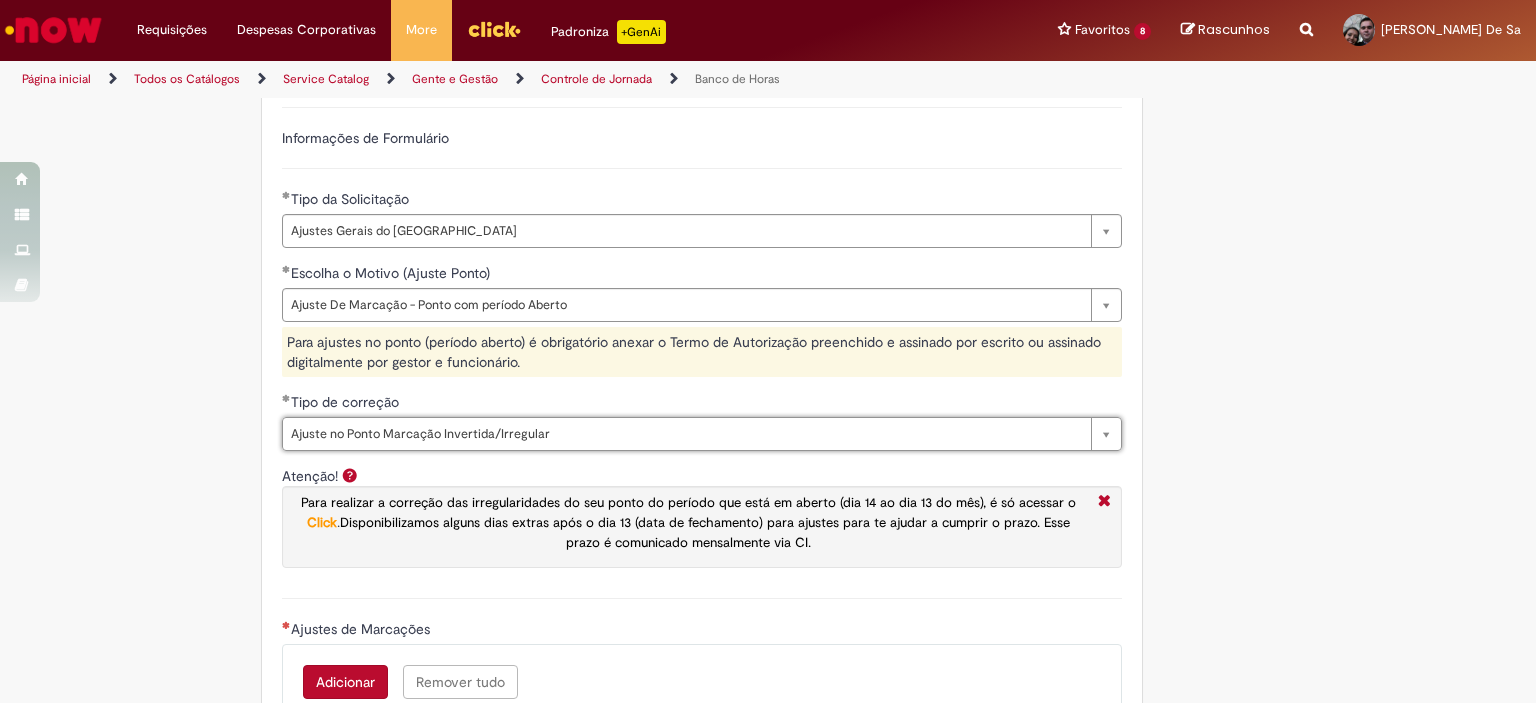 scroll, scrollTop: 1488, scrollLeft: 0, axis: vertical 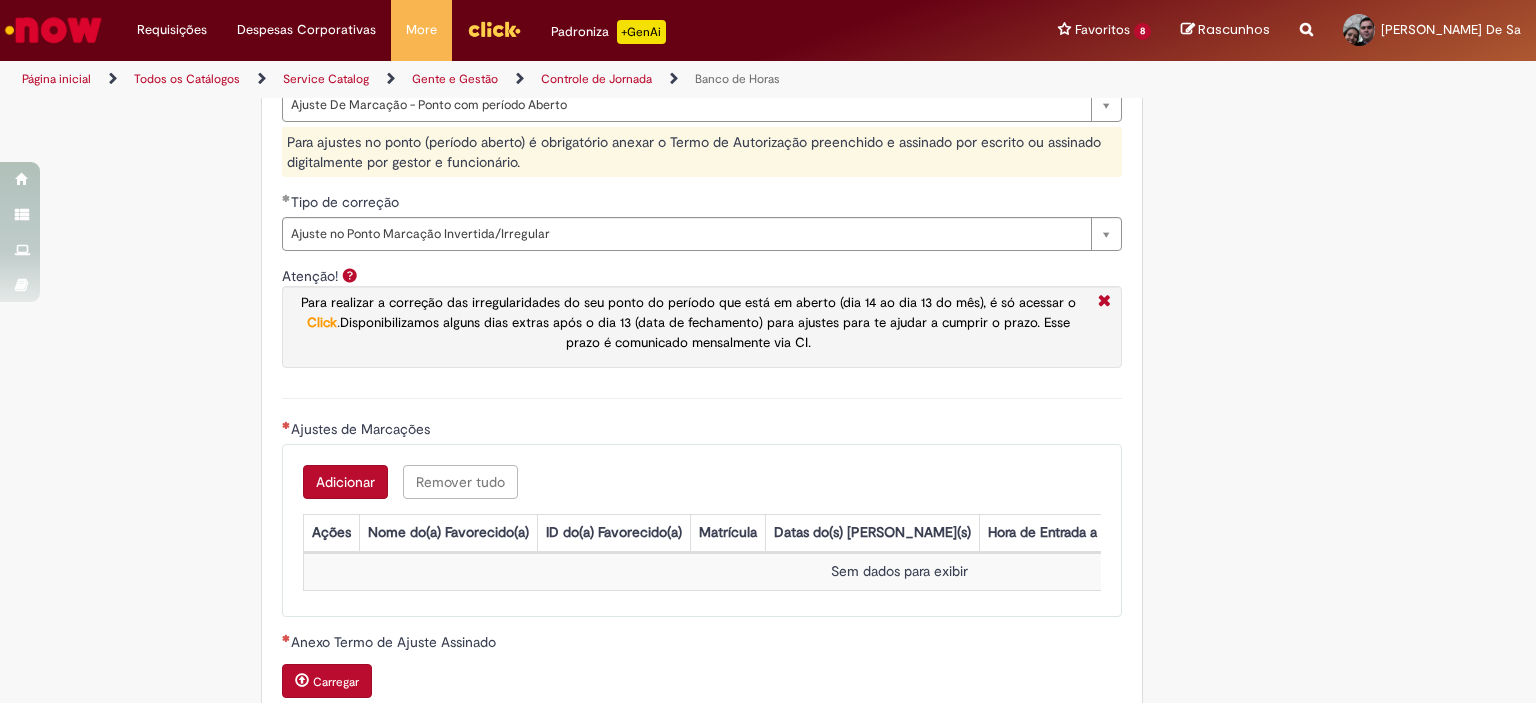 click on "Adicionar" at bounding box center [345, 482] 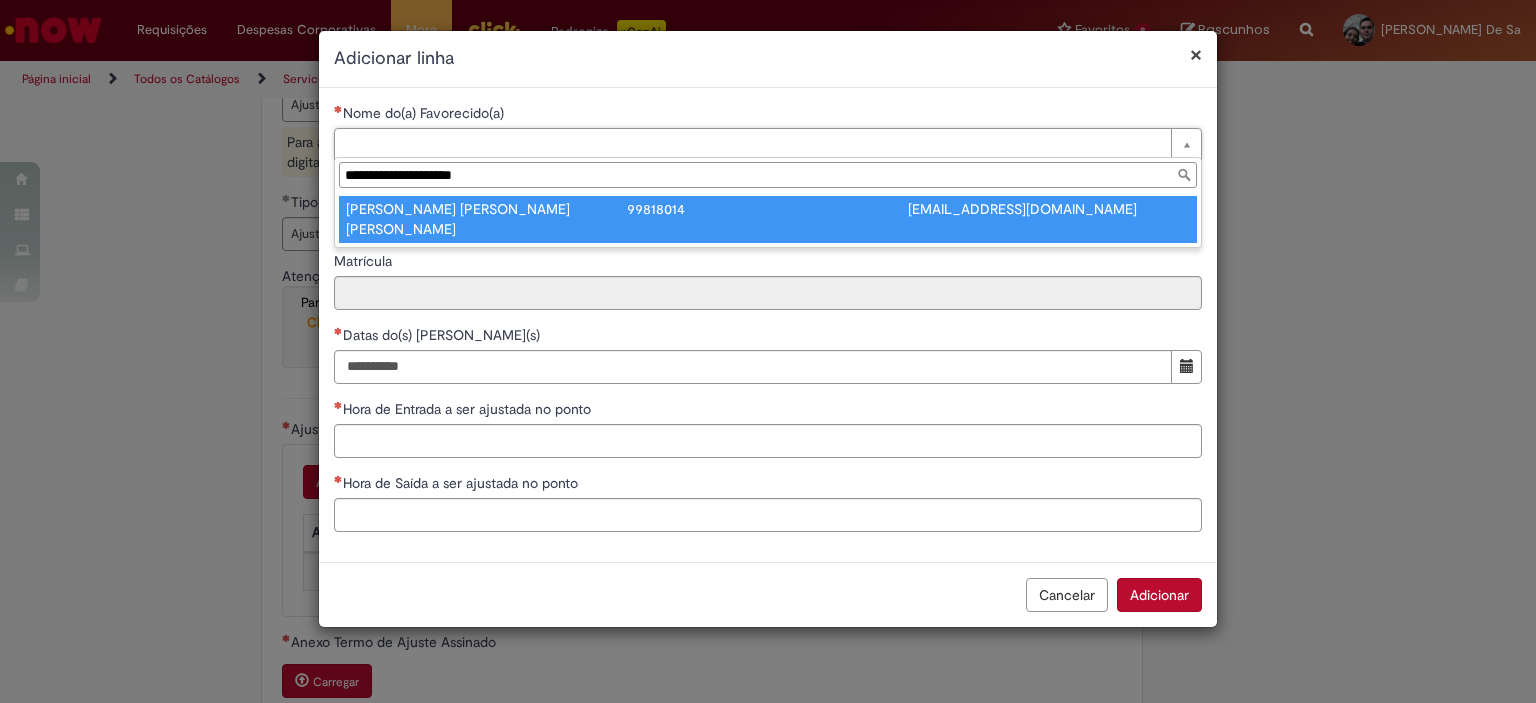 type on "**********" 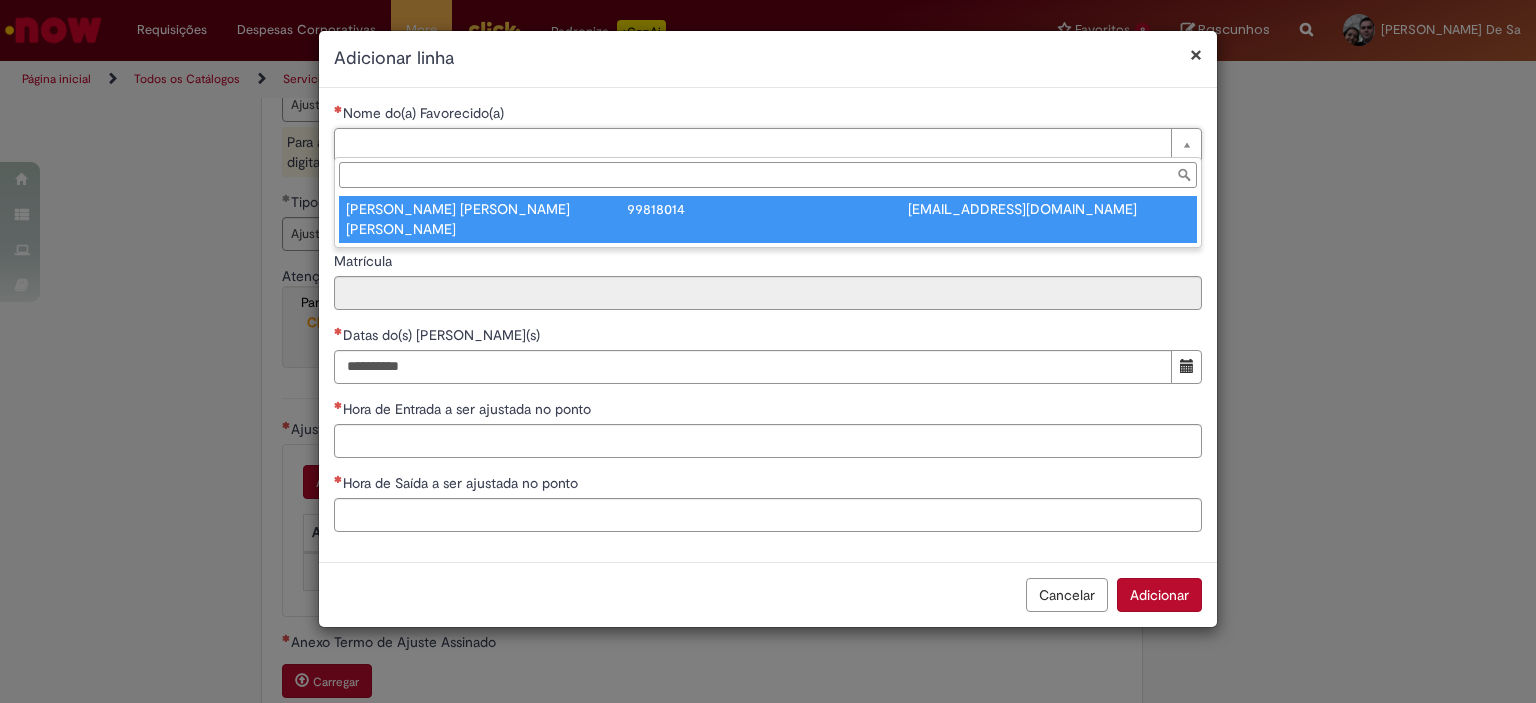 type on "********" 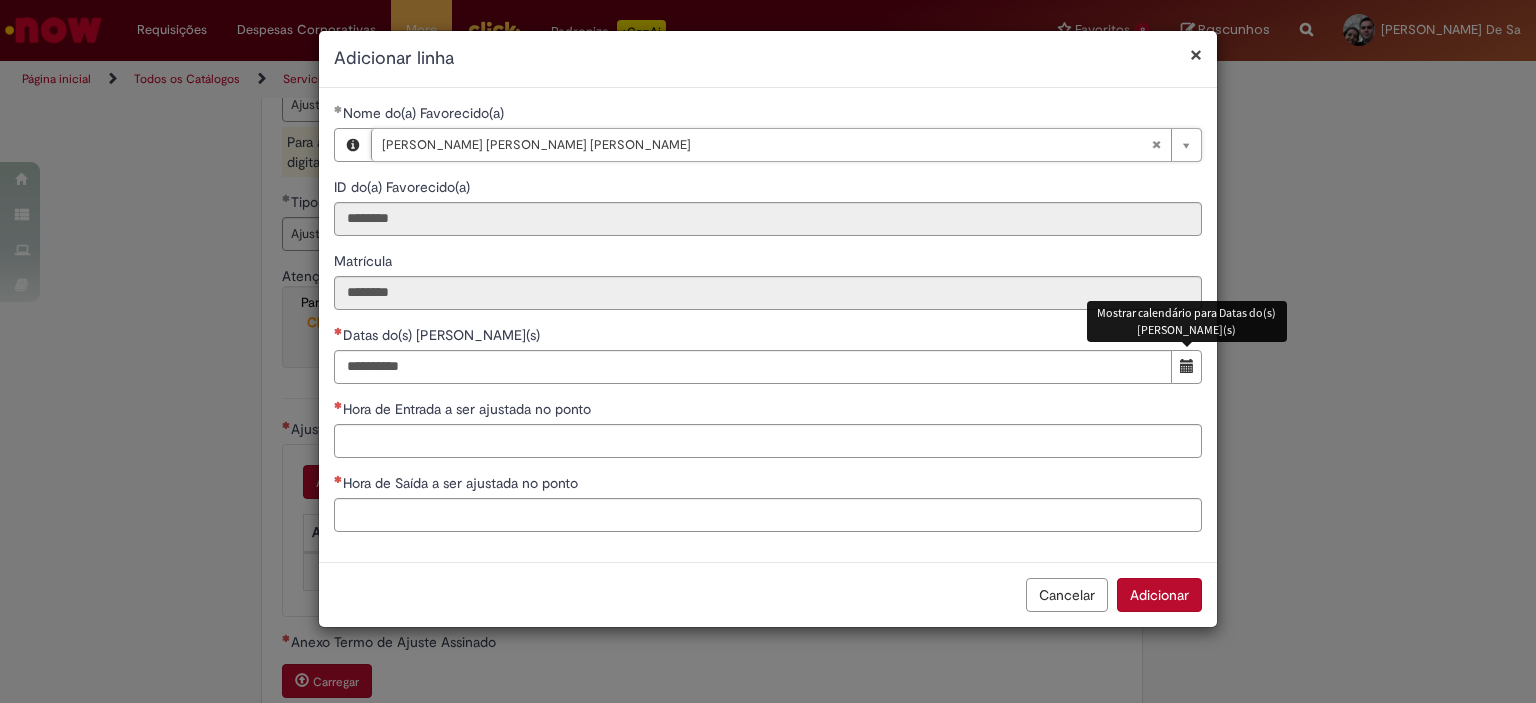 click at bounding box center [1187, 366] 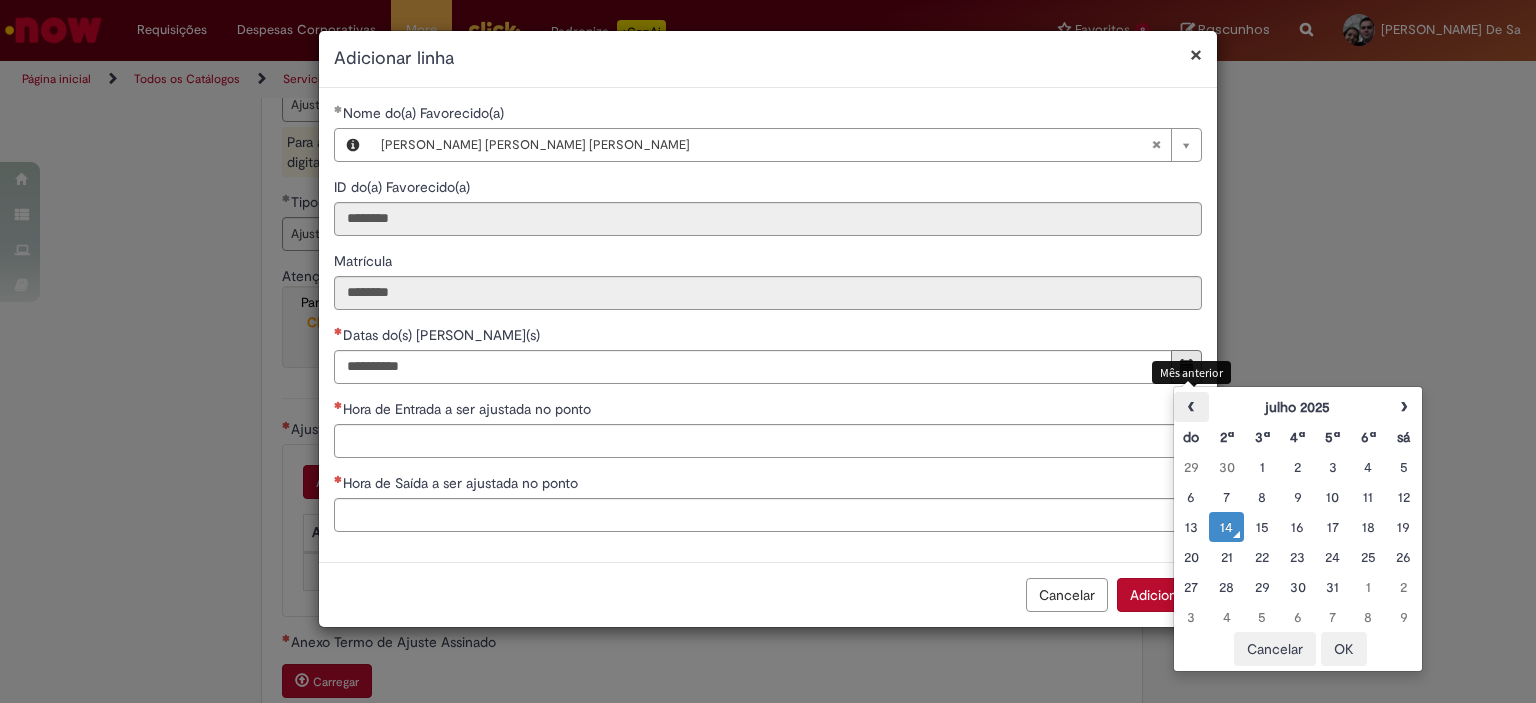 click on "‹" at bounding box center (1191, 407) 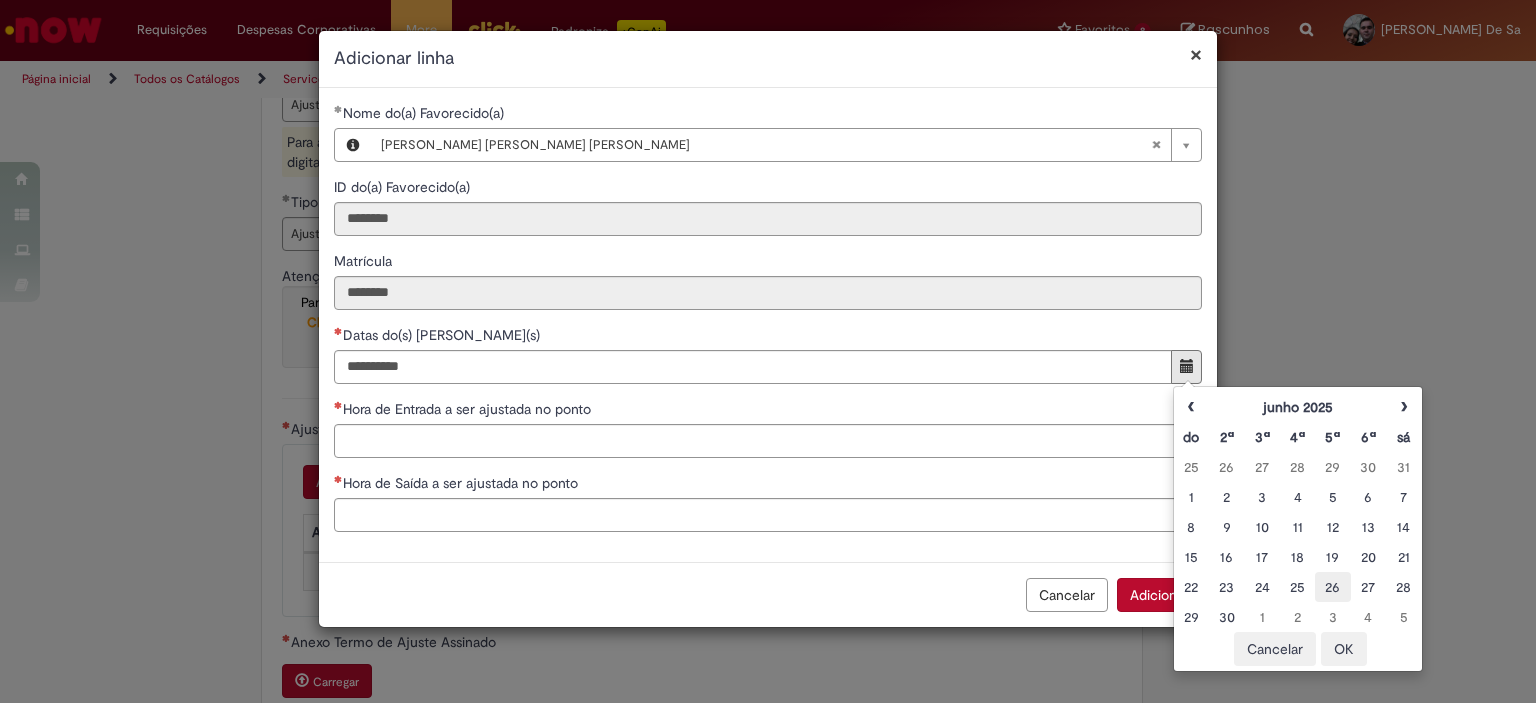 click on "26" at bounding box center (1332, 587) 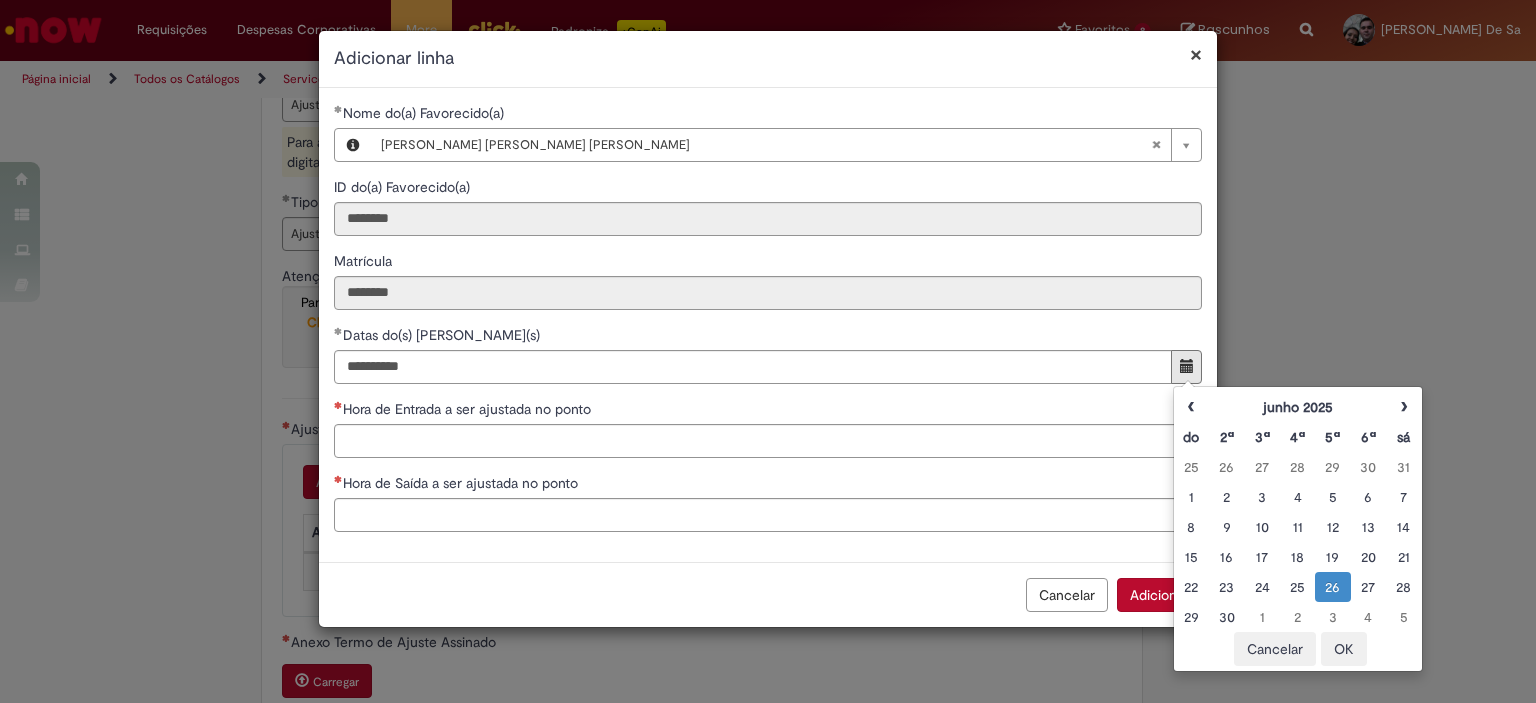 type on "**********" 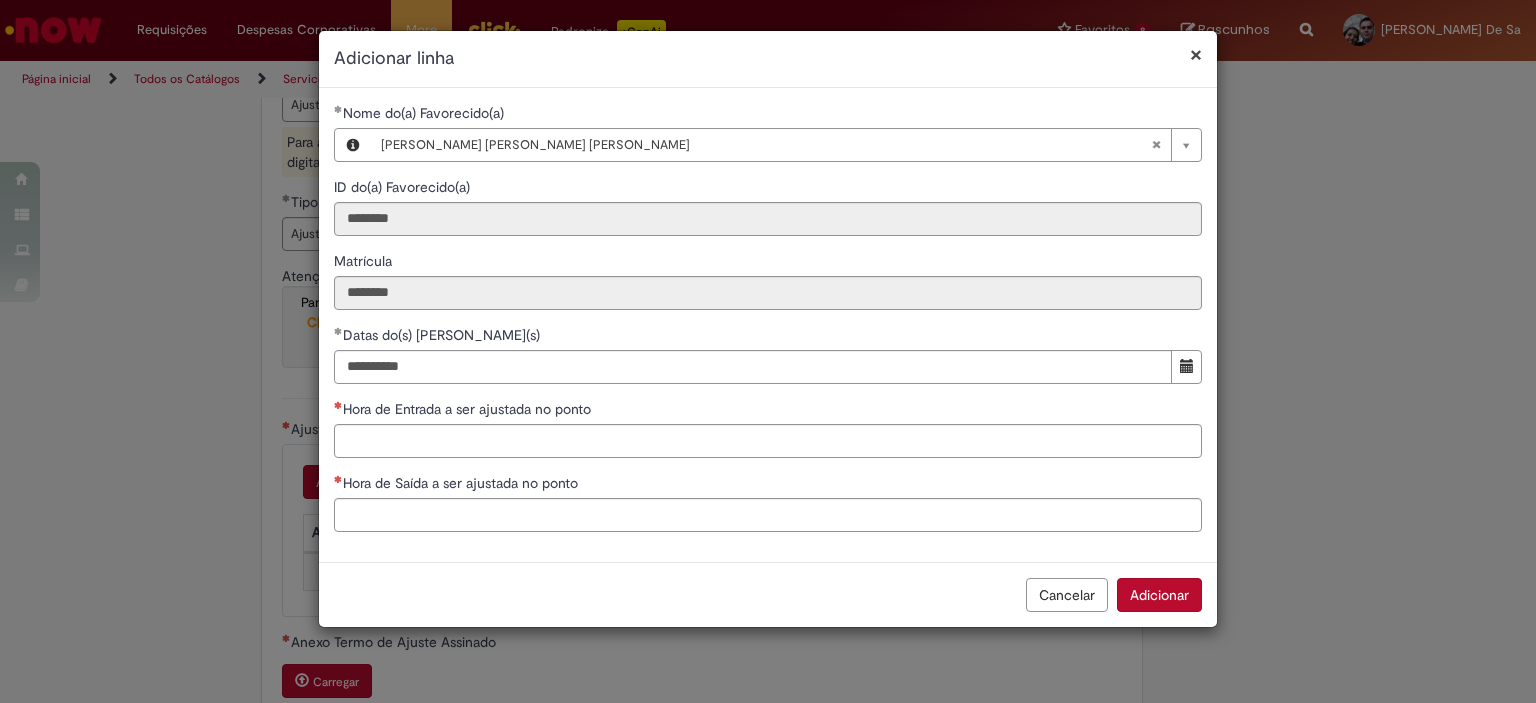 click on "**********" at bounding box center (768, 325) 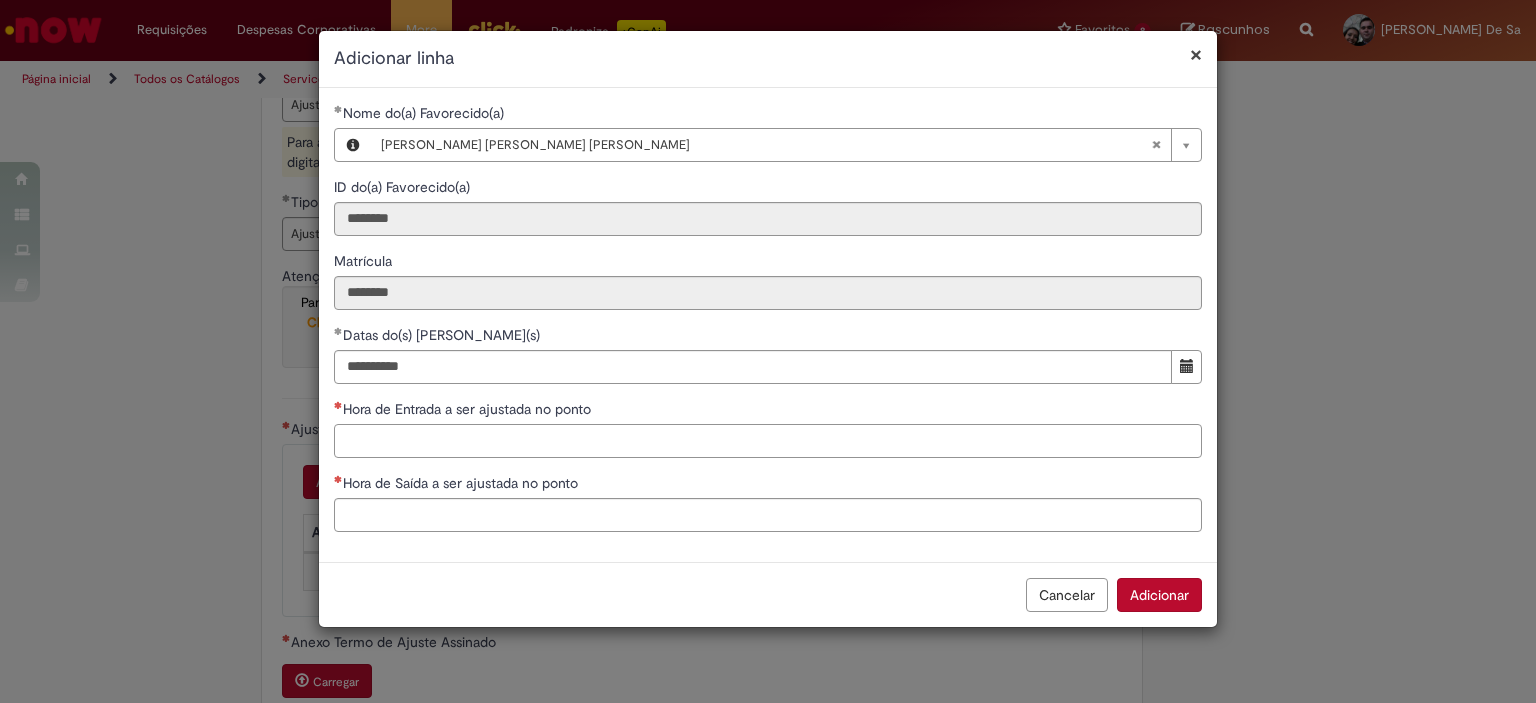 click on "Hora de Entrada a ser ajustada no ponto" at bounding box center [768, 441] 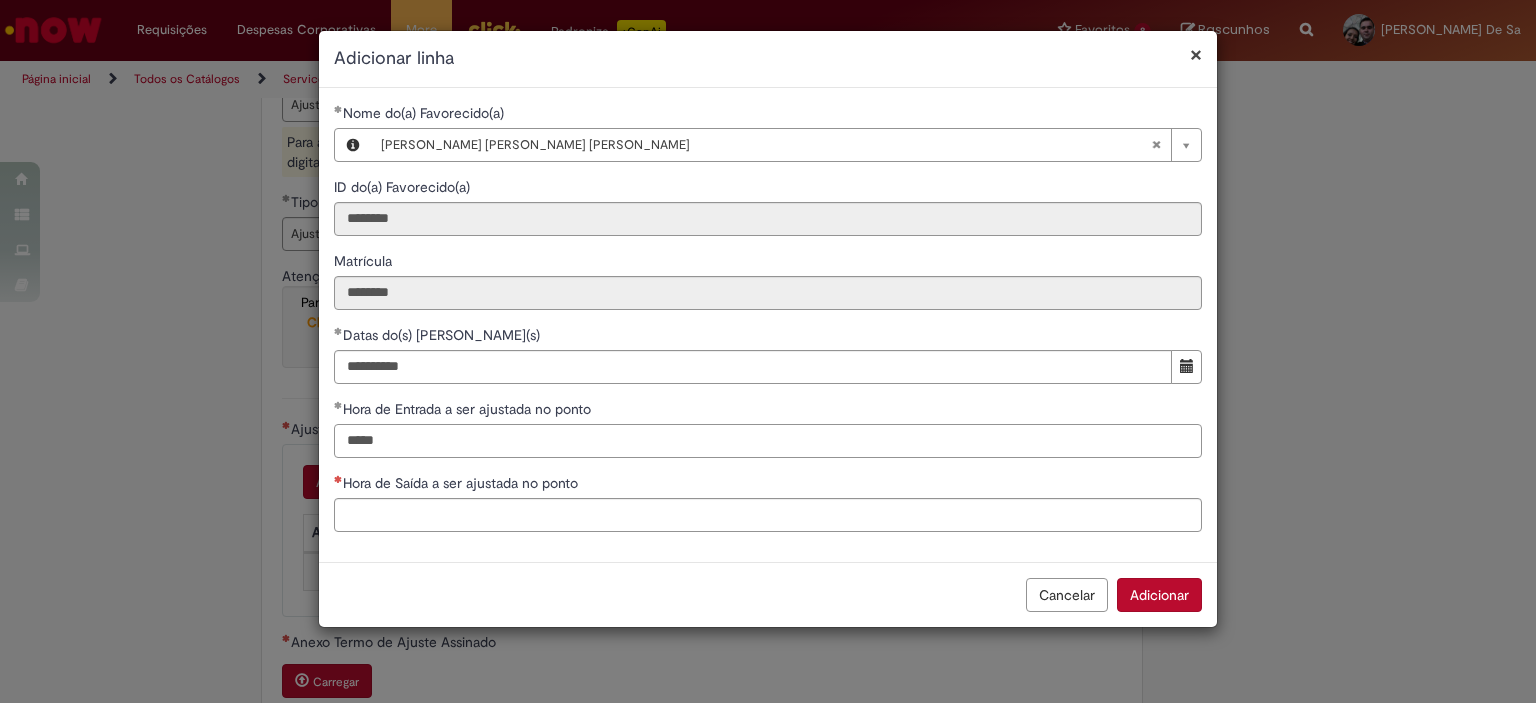 type on "*****" 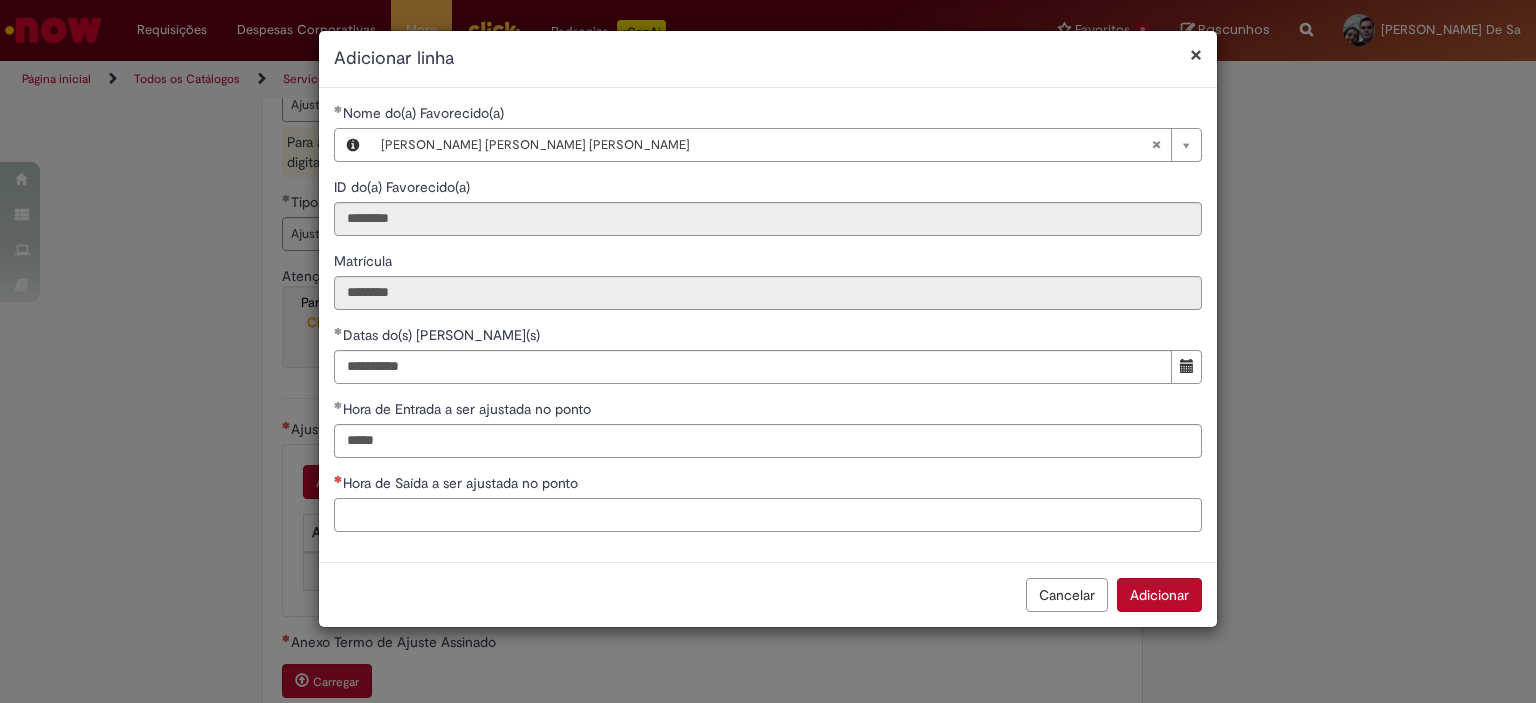 click on "Hora de Saída a ser ajustada no ponto" at bounding box center [768, 515] 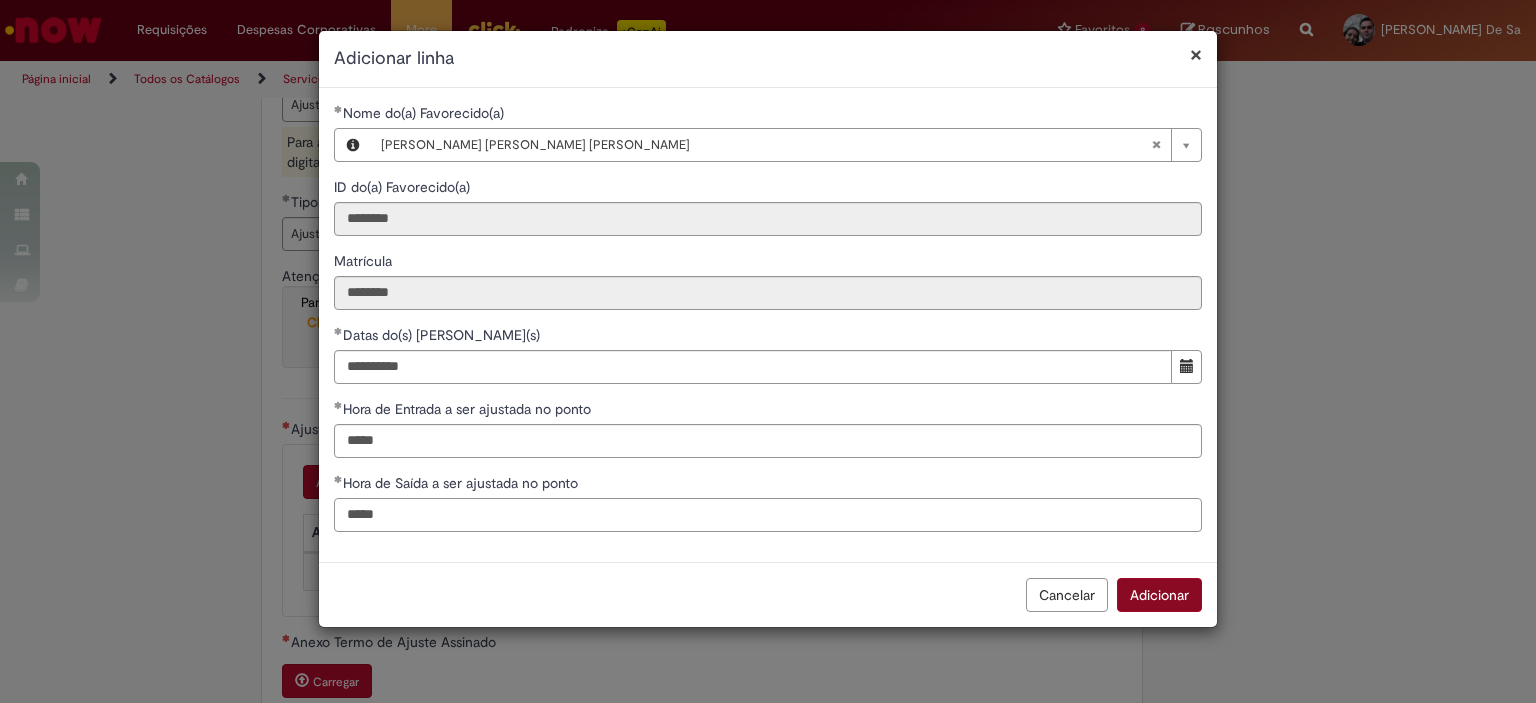 type on "*****" 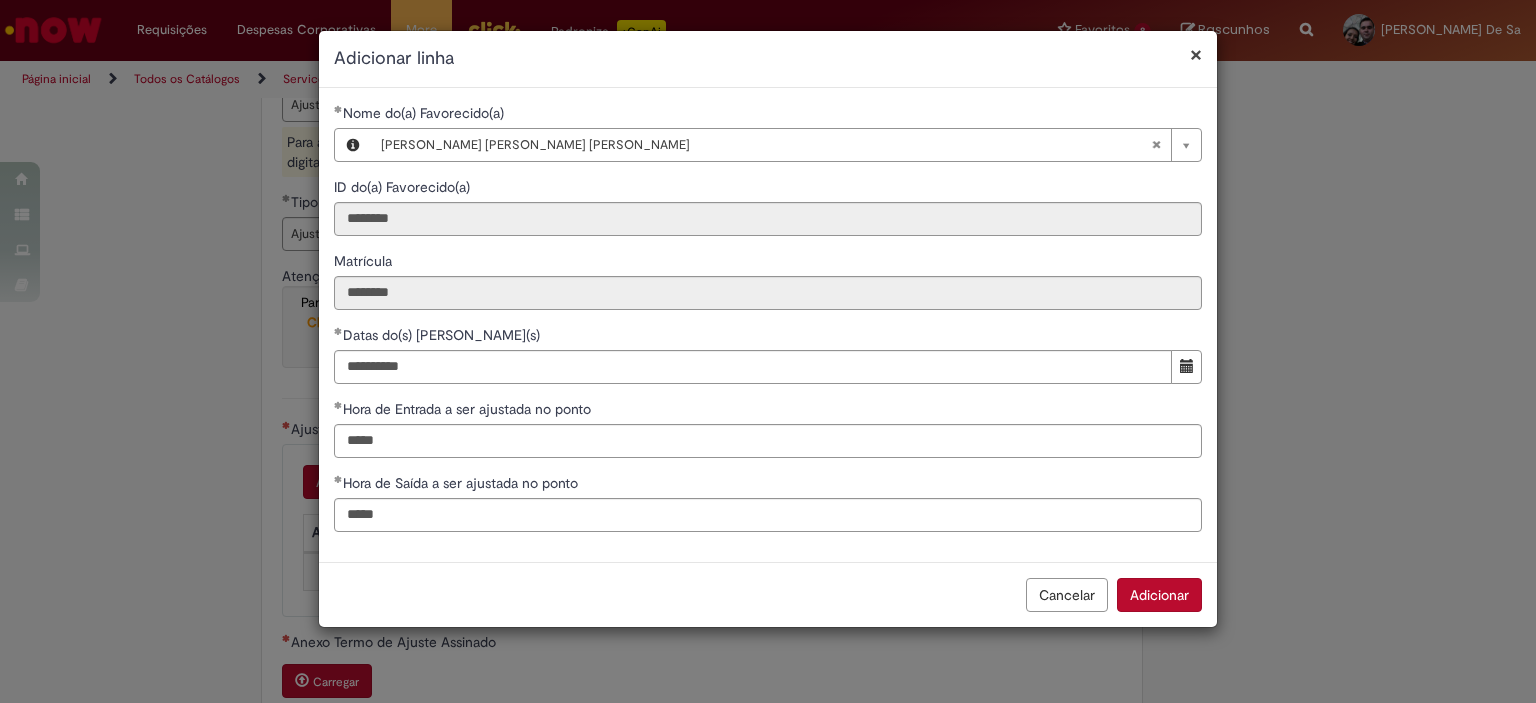 click on "Adicionar" at bounding box center (1159, 595) 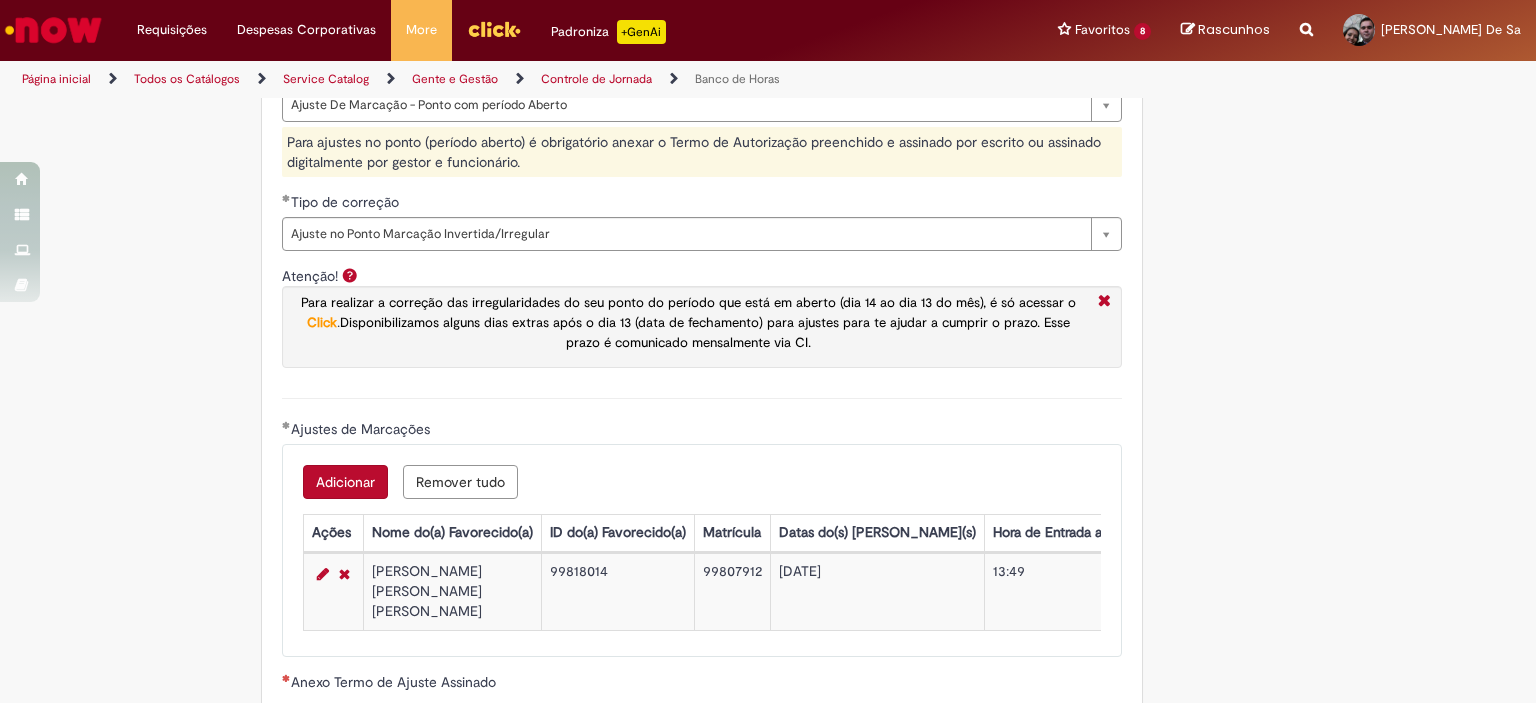 scroll, scrollTop: 1588, scrollLeft: 0, axis: vertical 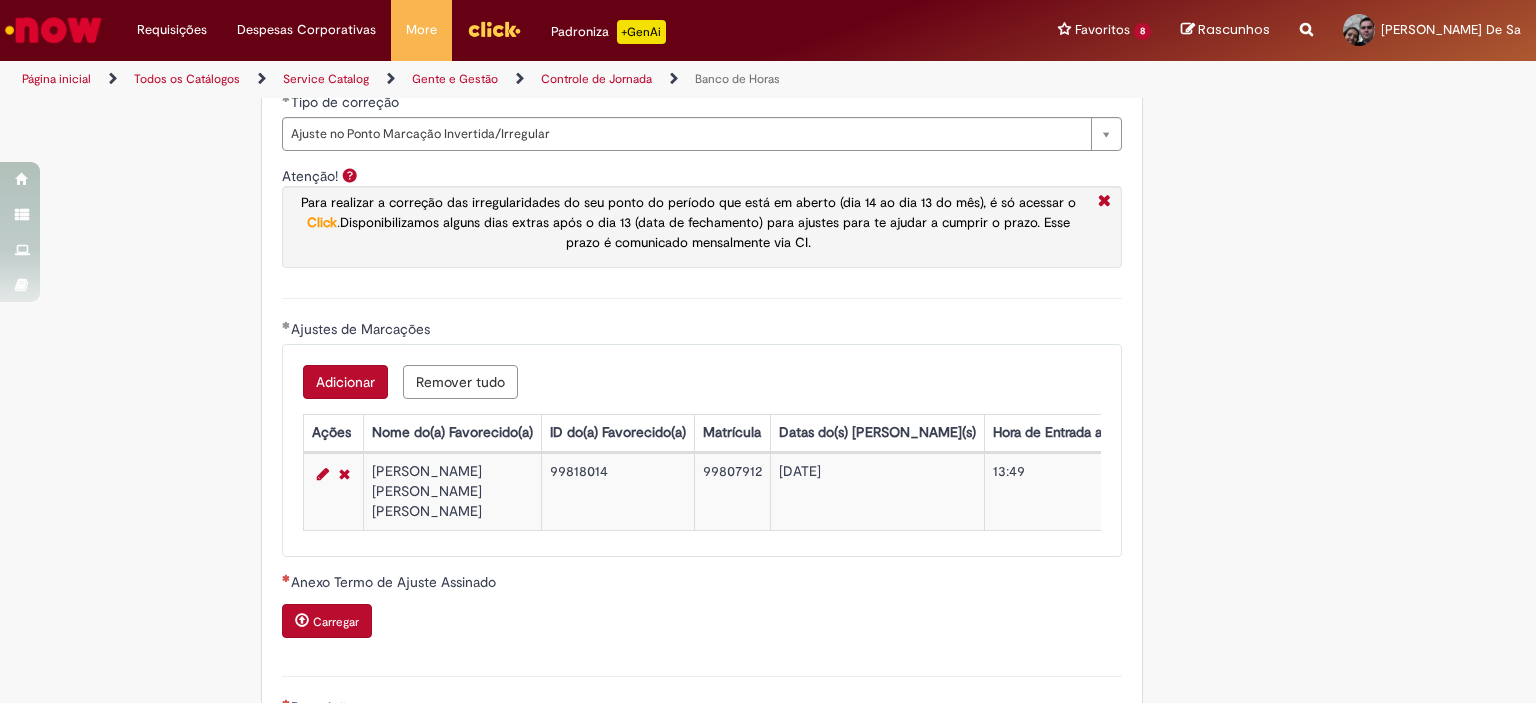 click on "Adicionar" at bounding box center (345, 382) 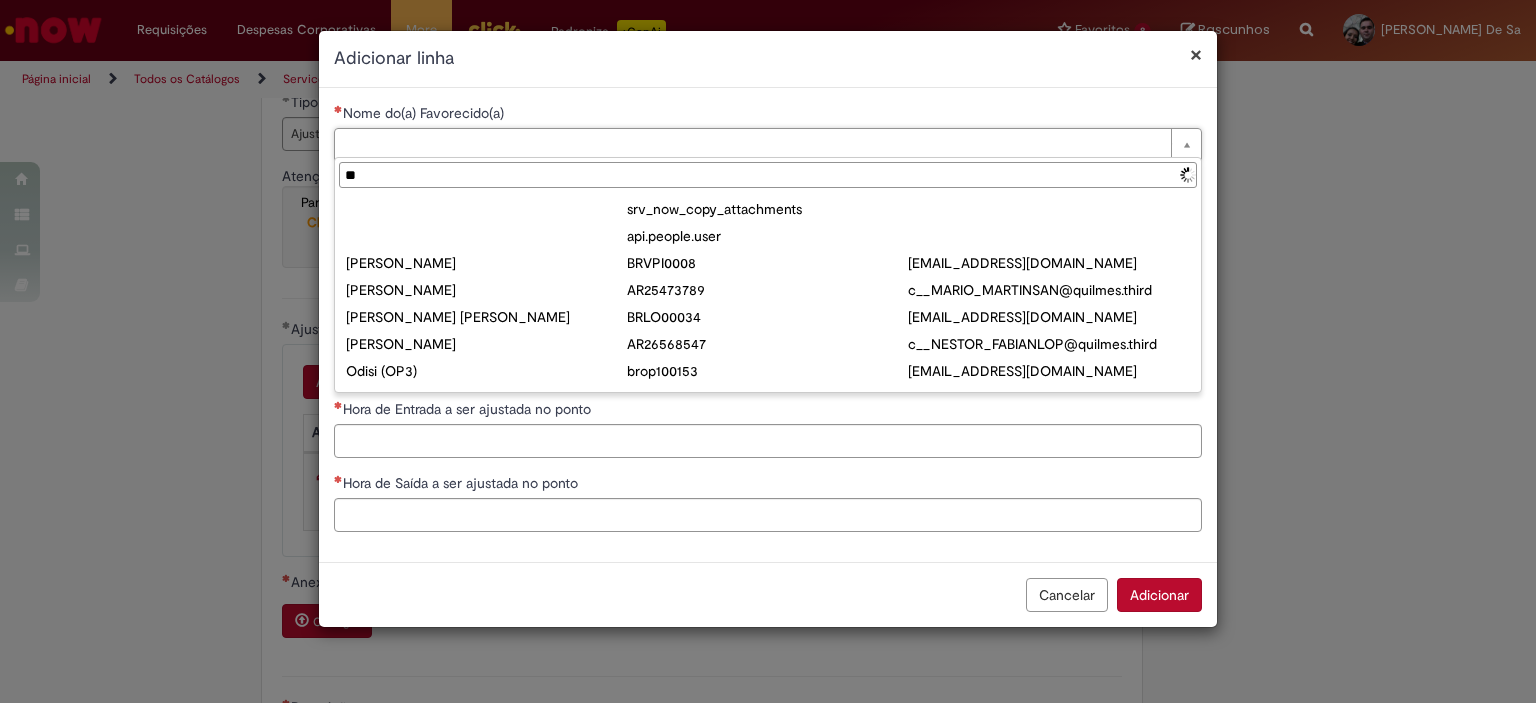 type on "*" 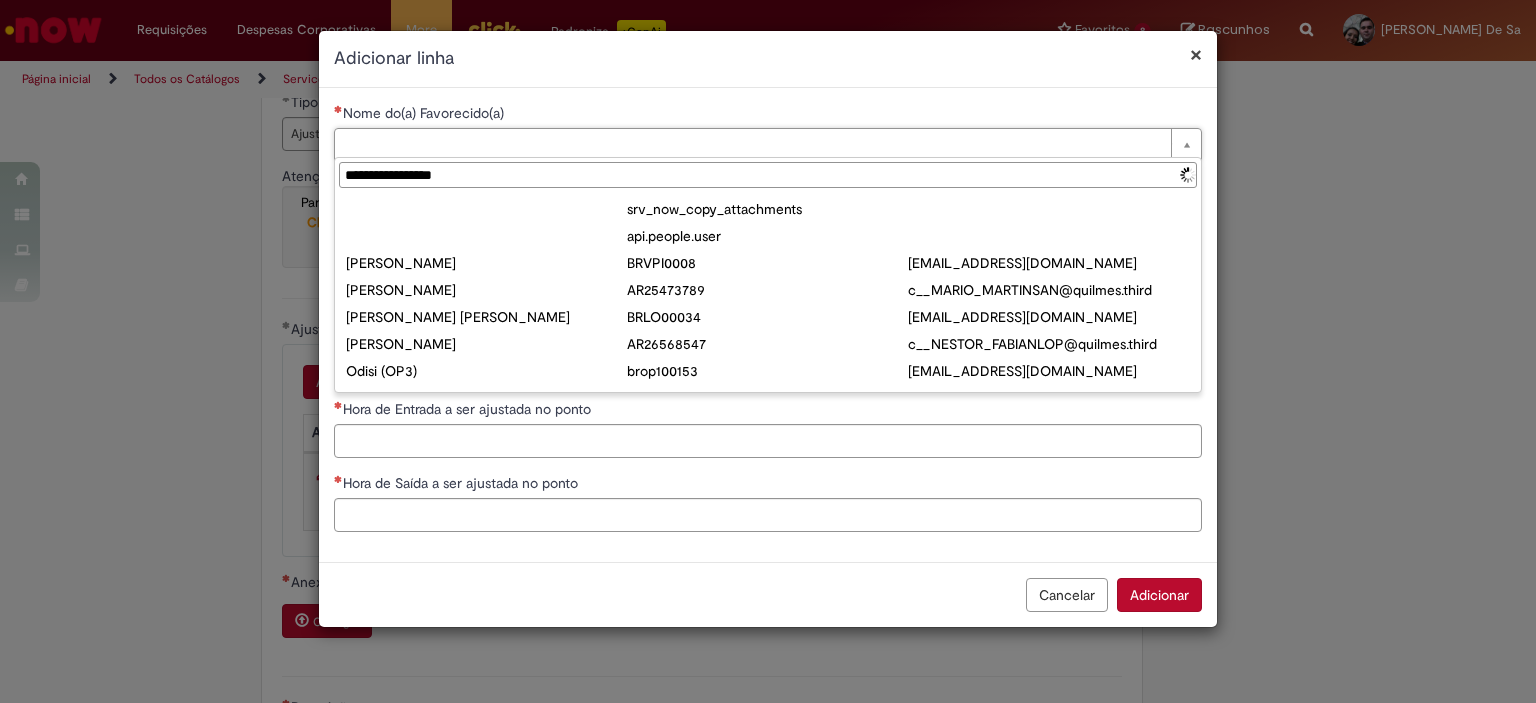 type on "**********" 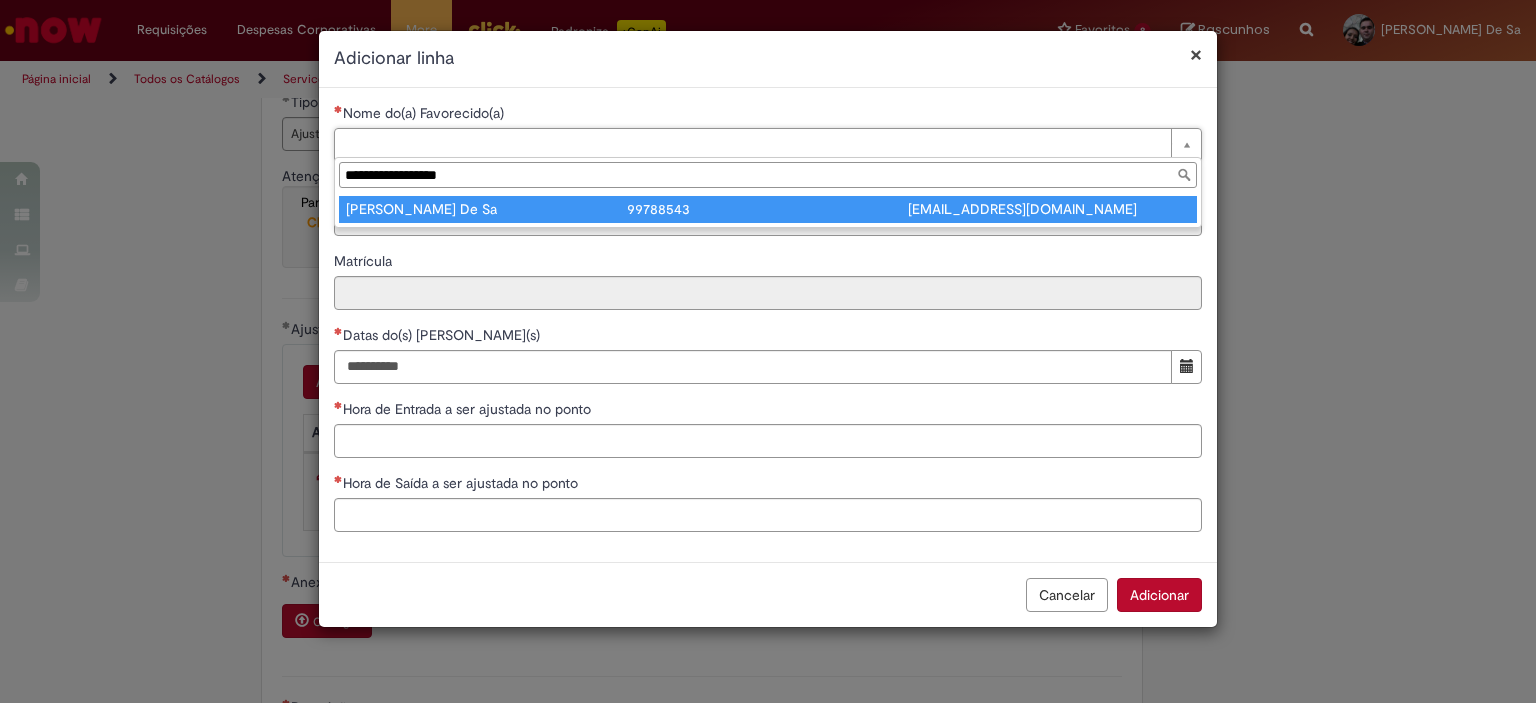 type on "**********" 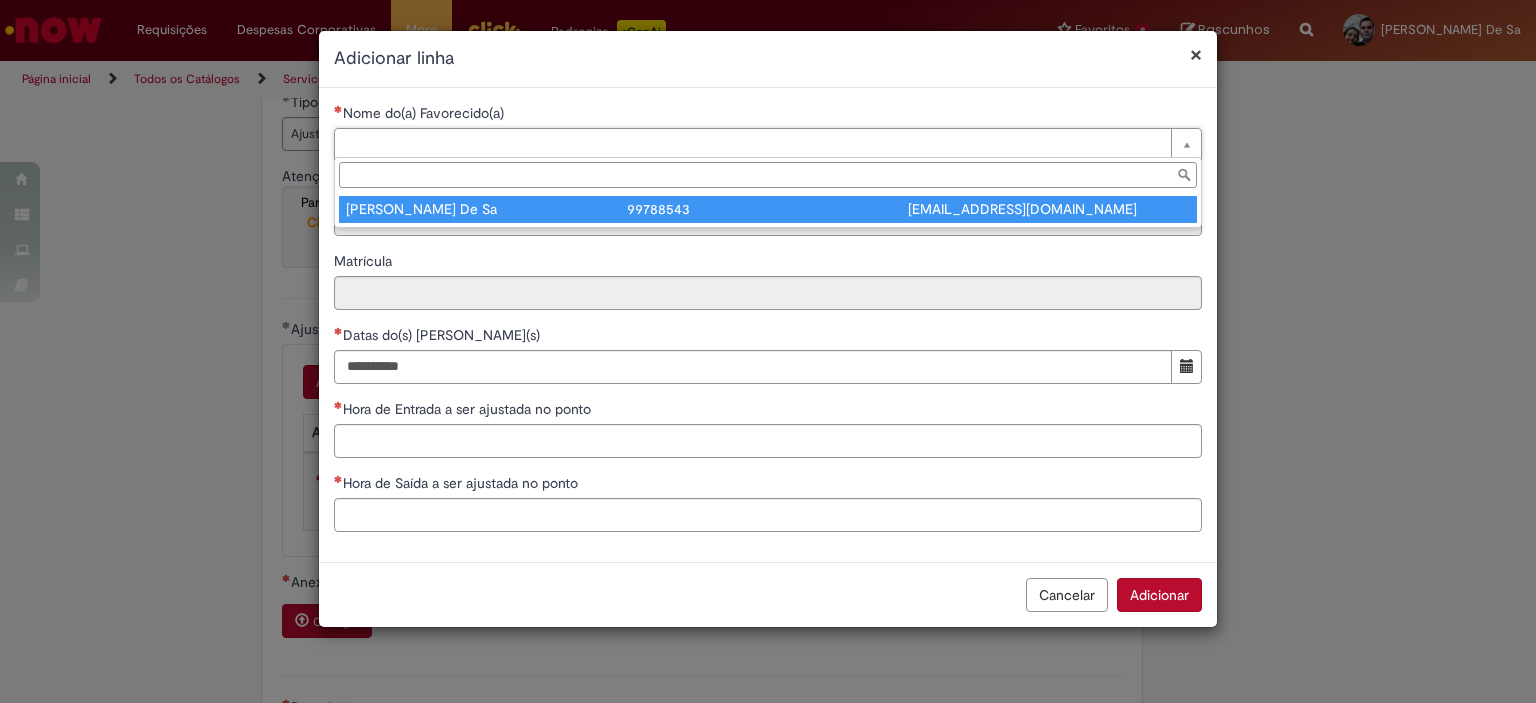 type on "********" 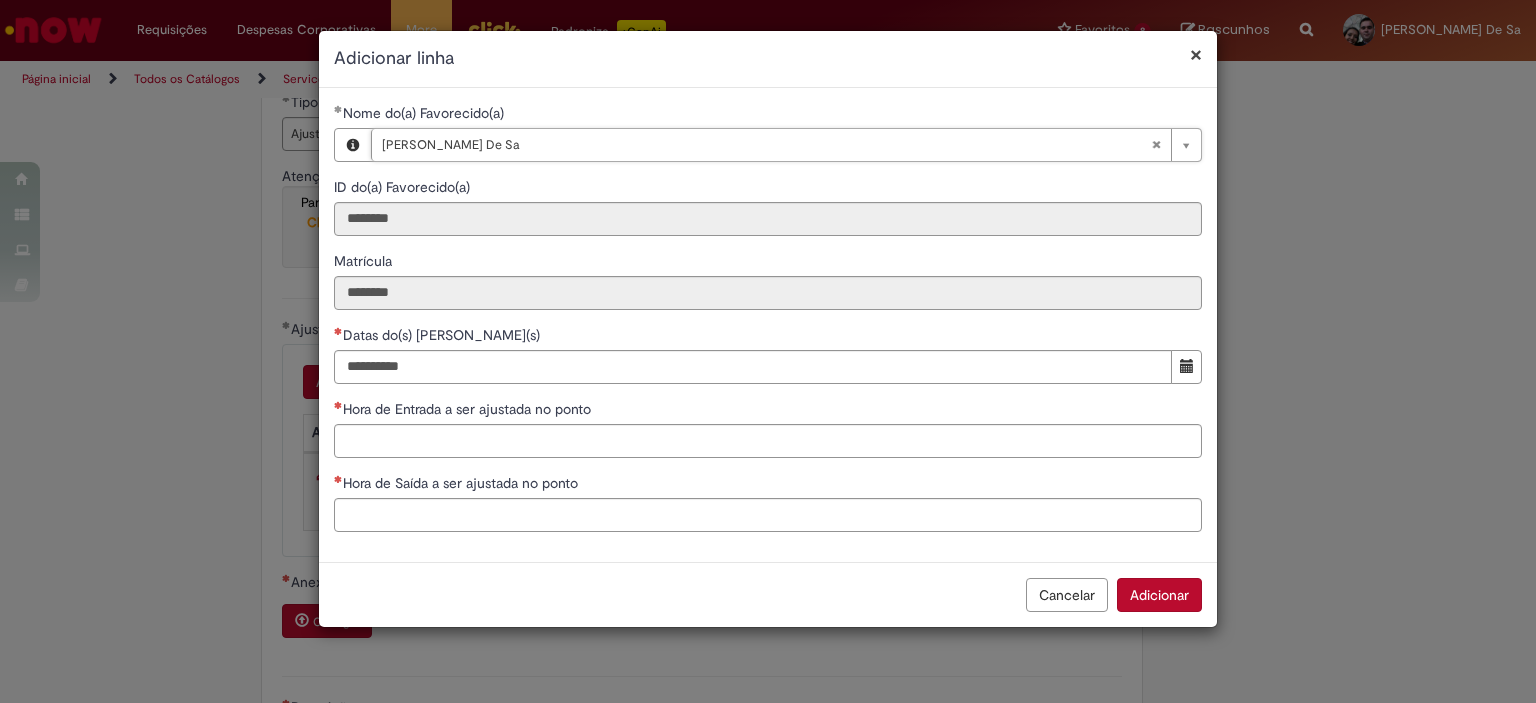click on "Datas do(s) [PERSON_NAME](s)" at bounding box center [768, 337] 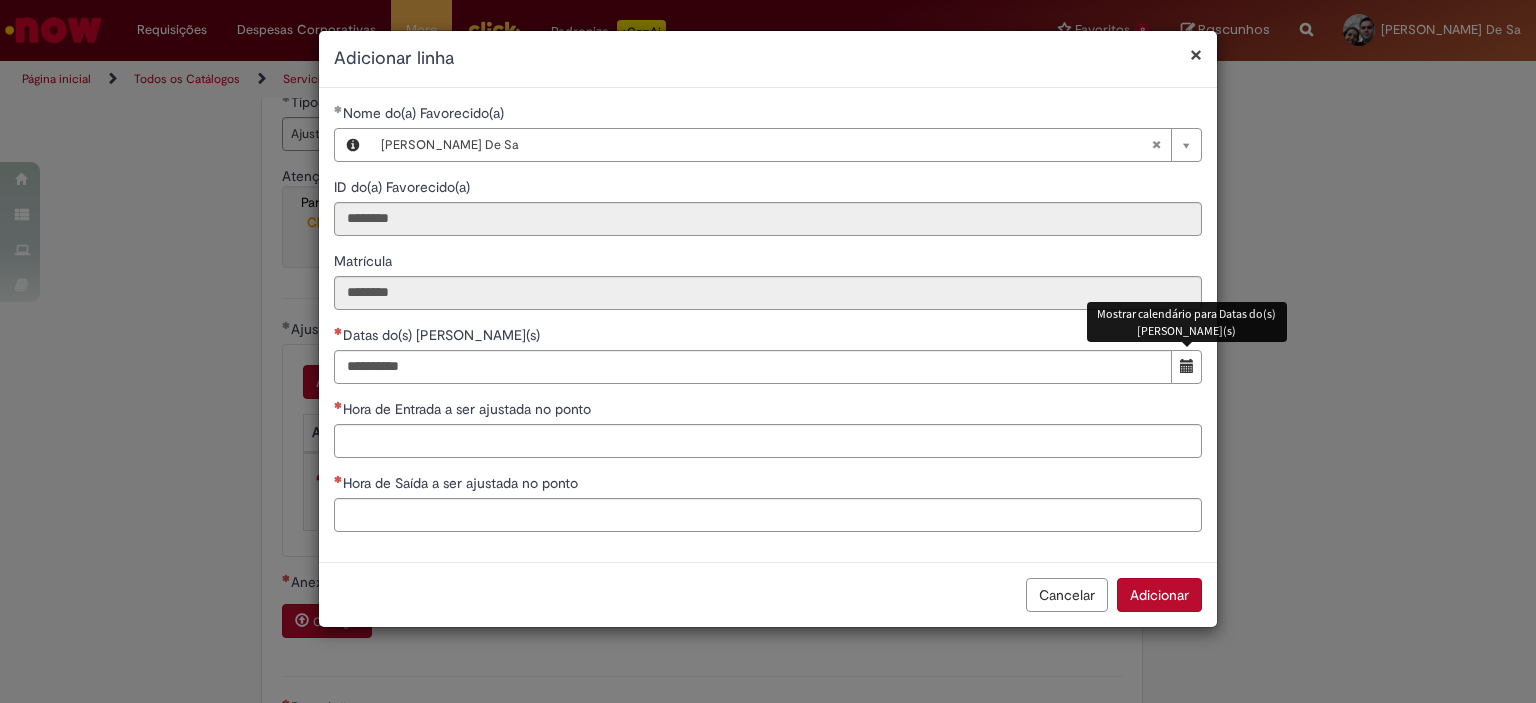 click at bounding box center (1187, 366) 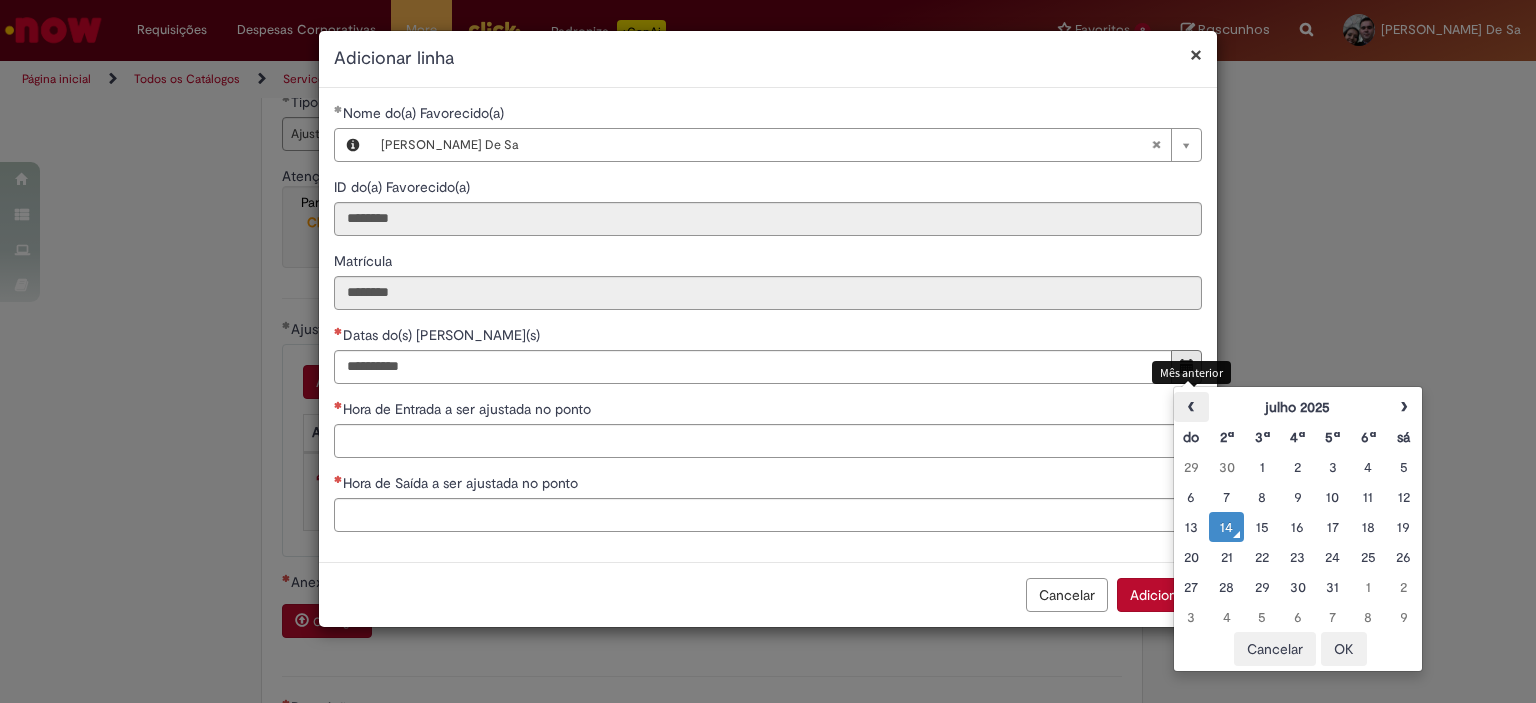 click on "‹" at bounding box center (1191, 407) 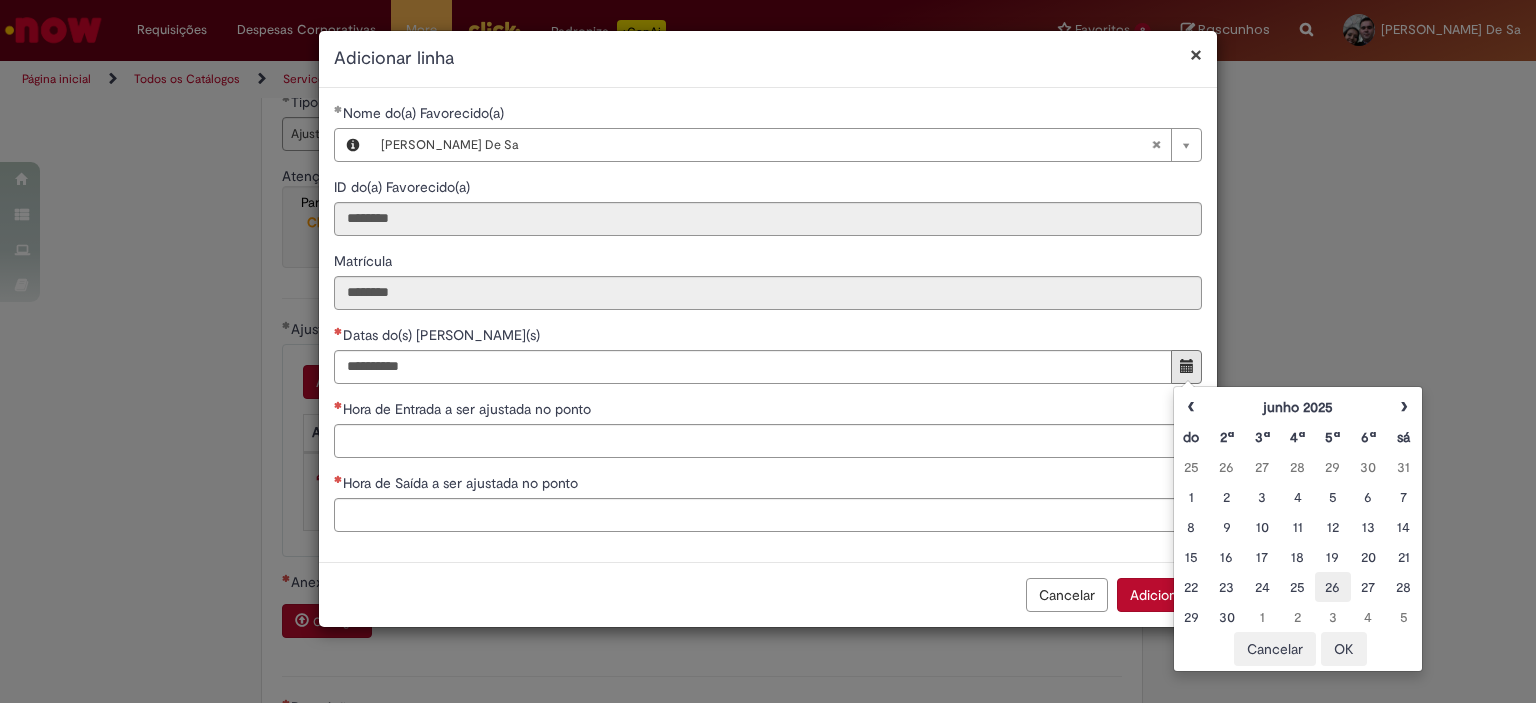 click on "26" at bounding box center [1332, 587] 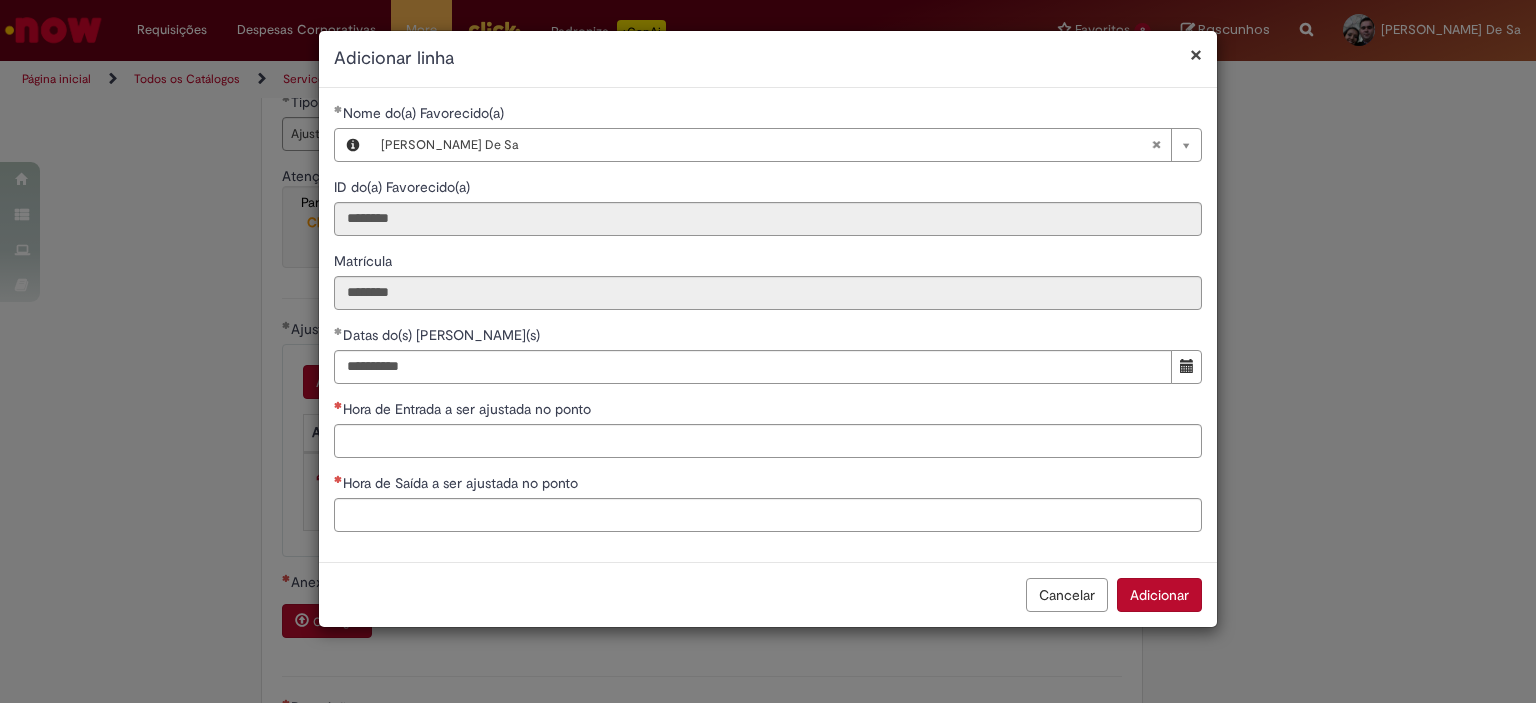 click on "Hora de Entrada a ser ajustada no ponto" at bounding box center [768, 411] 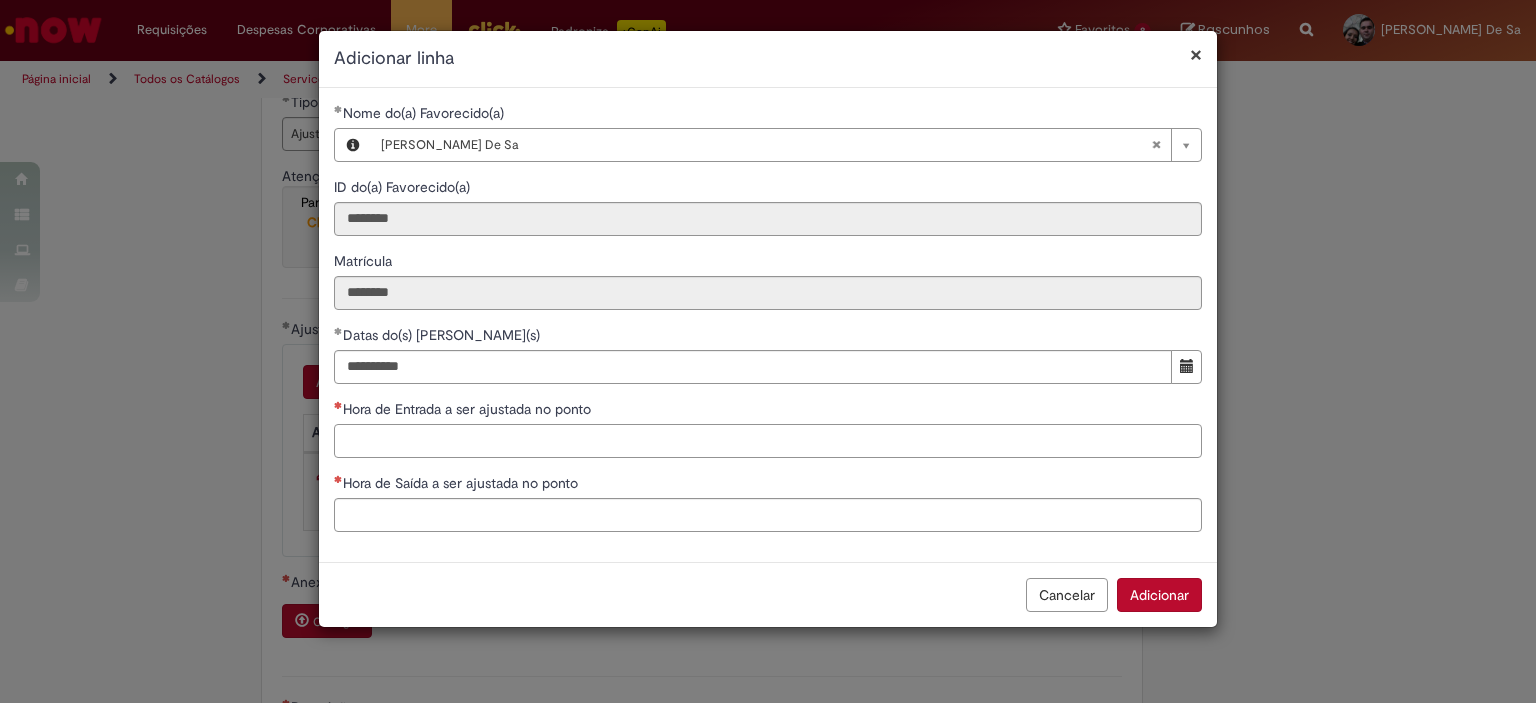 click on "Hora de Entrada a ser ajustada no ponto" at bounding box center [768, 441] 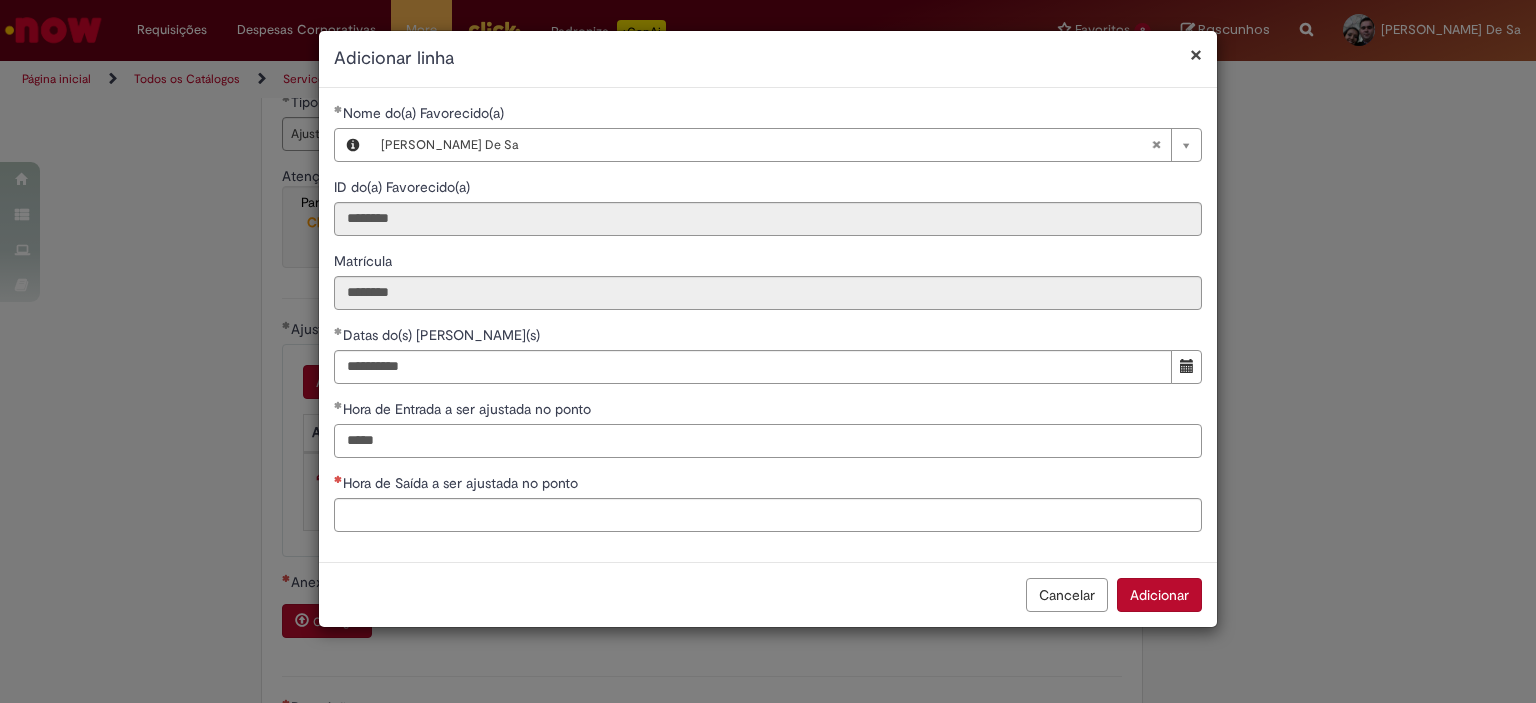 type on "*****" 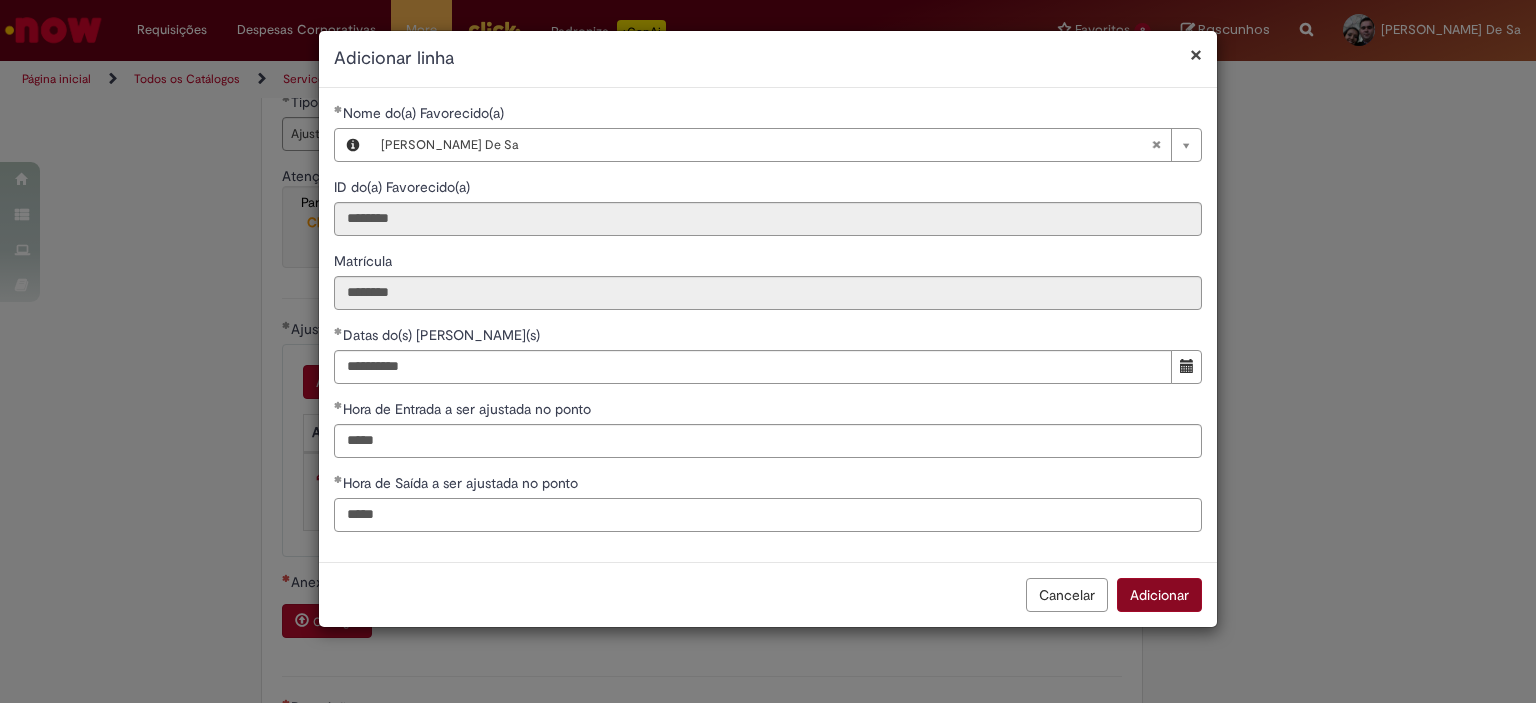 type on "*****" 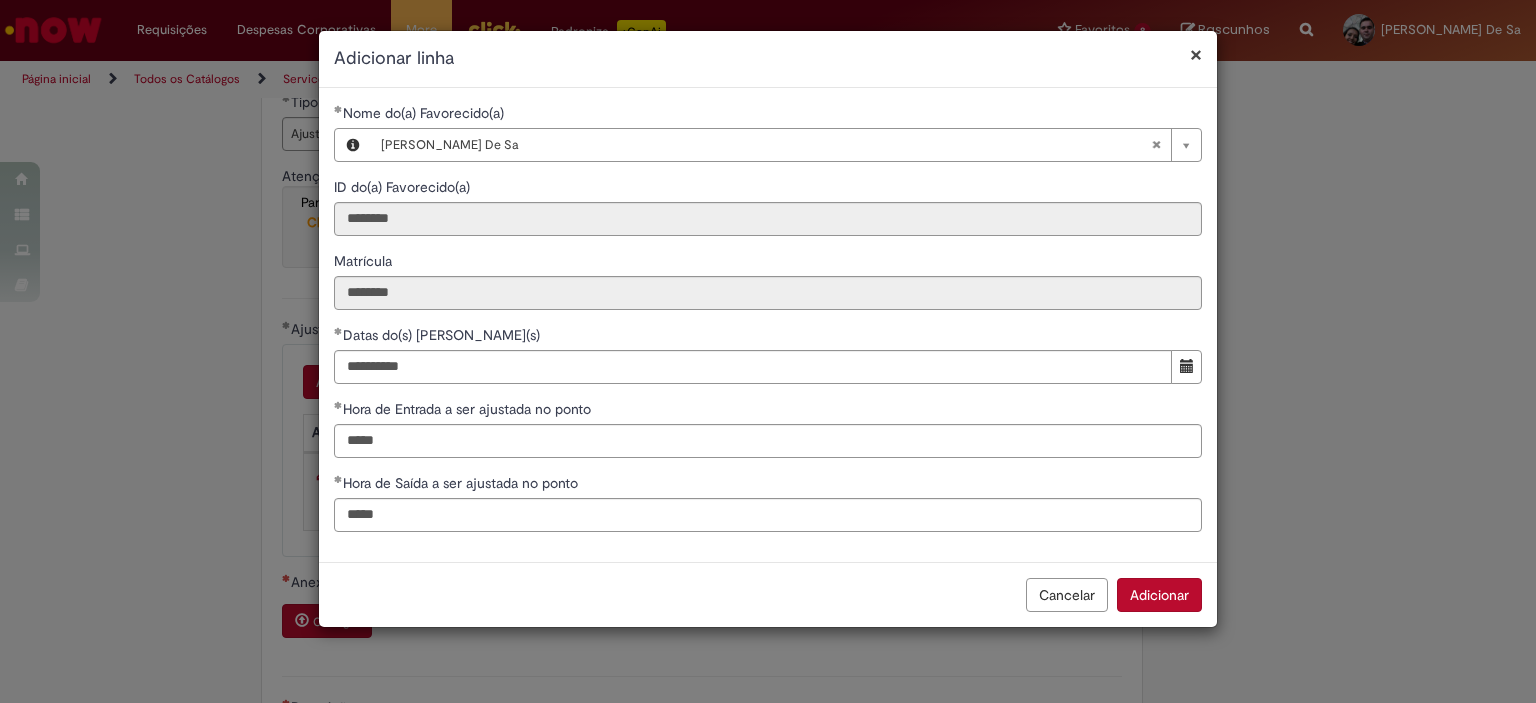 click on "Adicionar" at bounding box center (1159, 595) 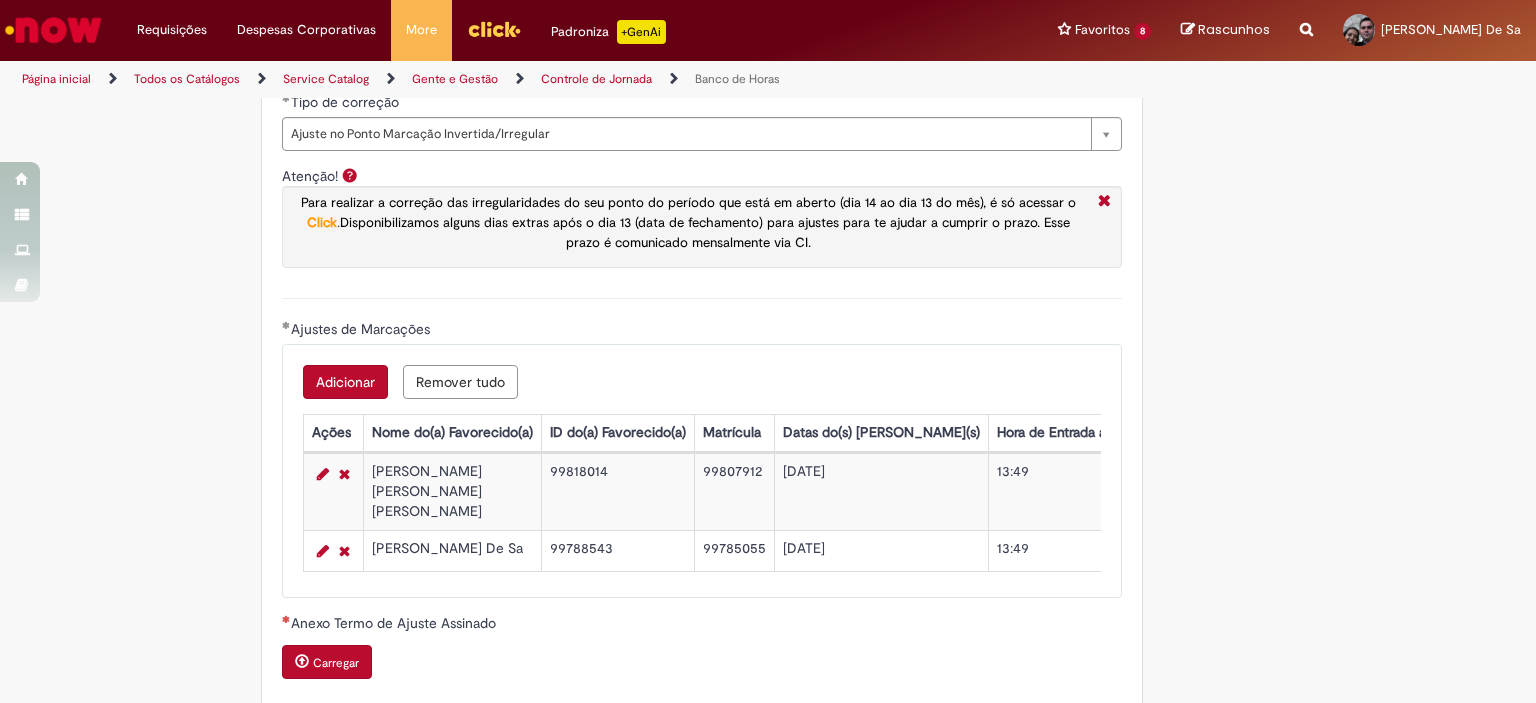 click on "Adicionar" at bounding box center [345, 382] 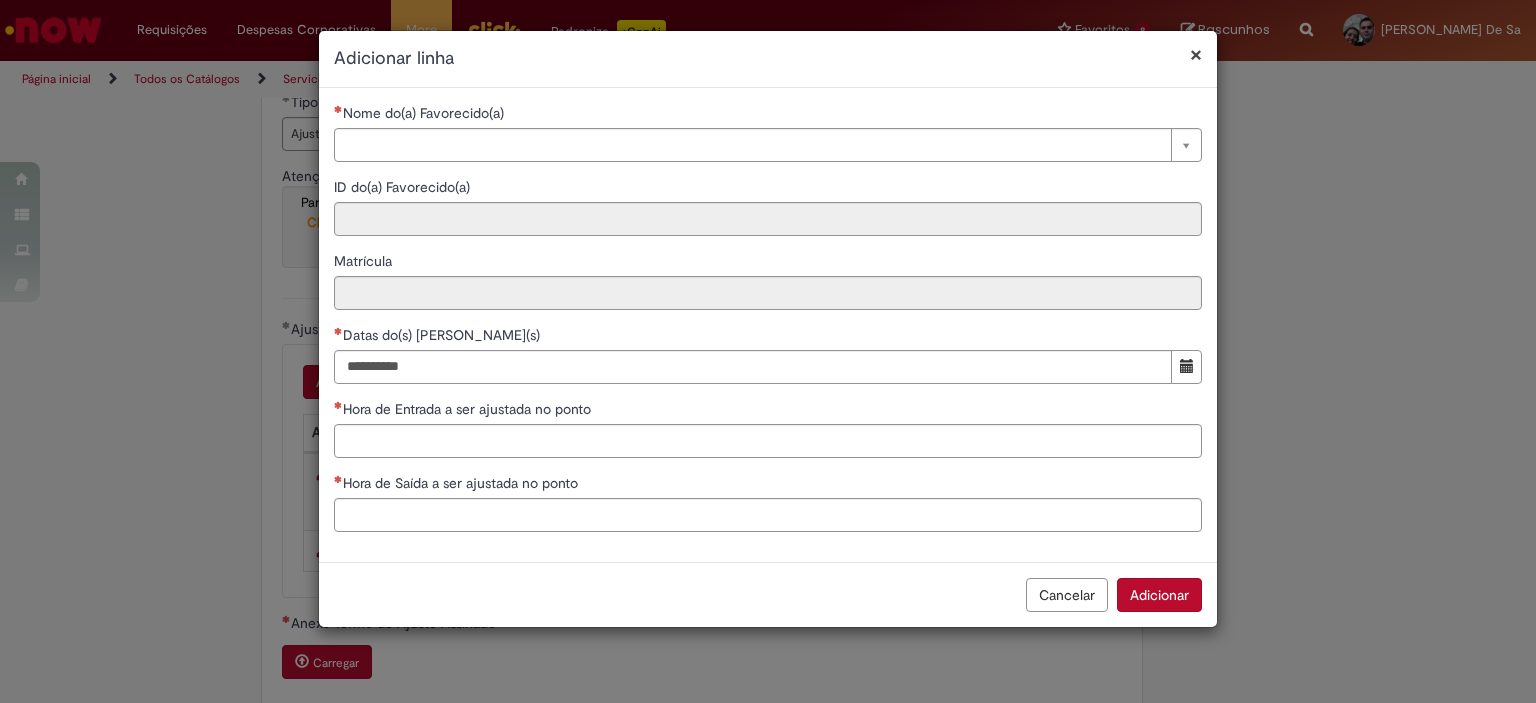 type 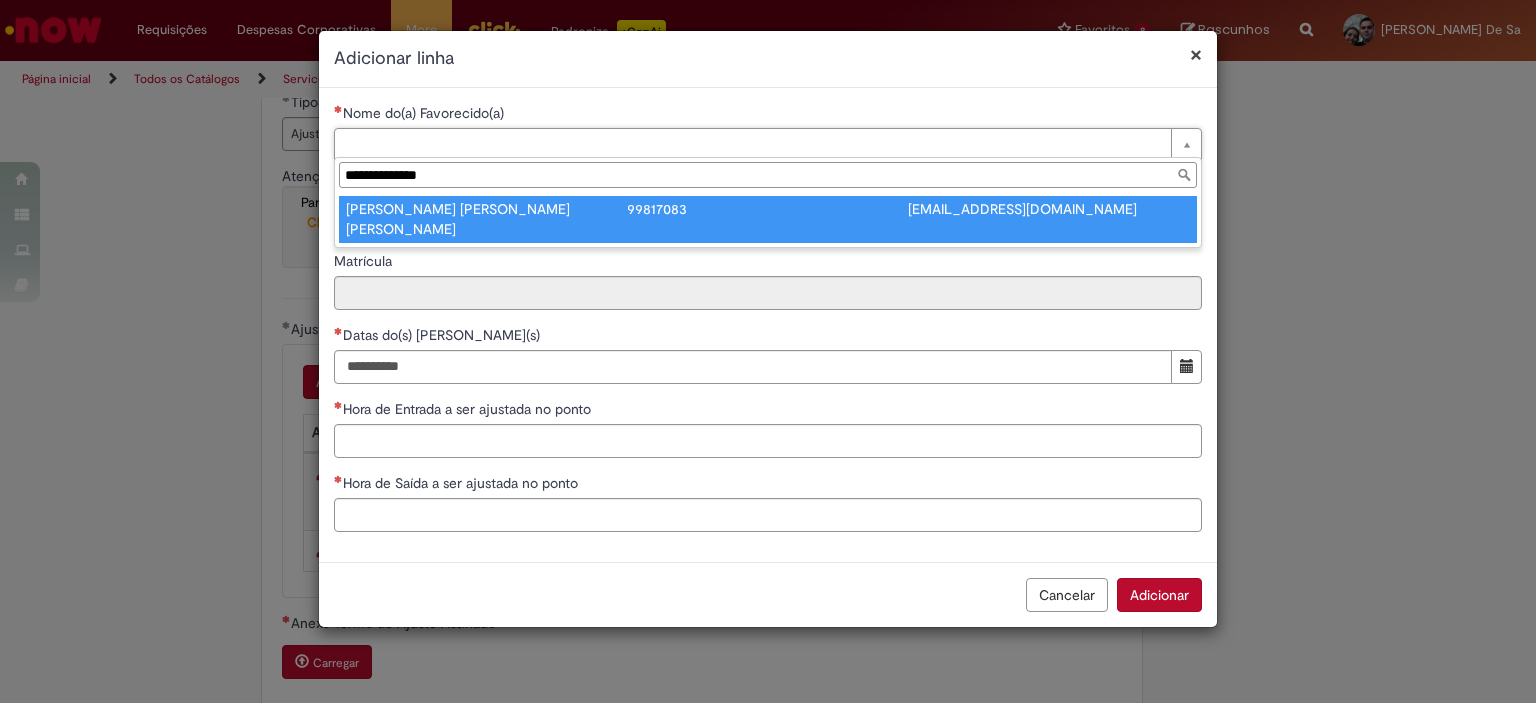 type on "**********" 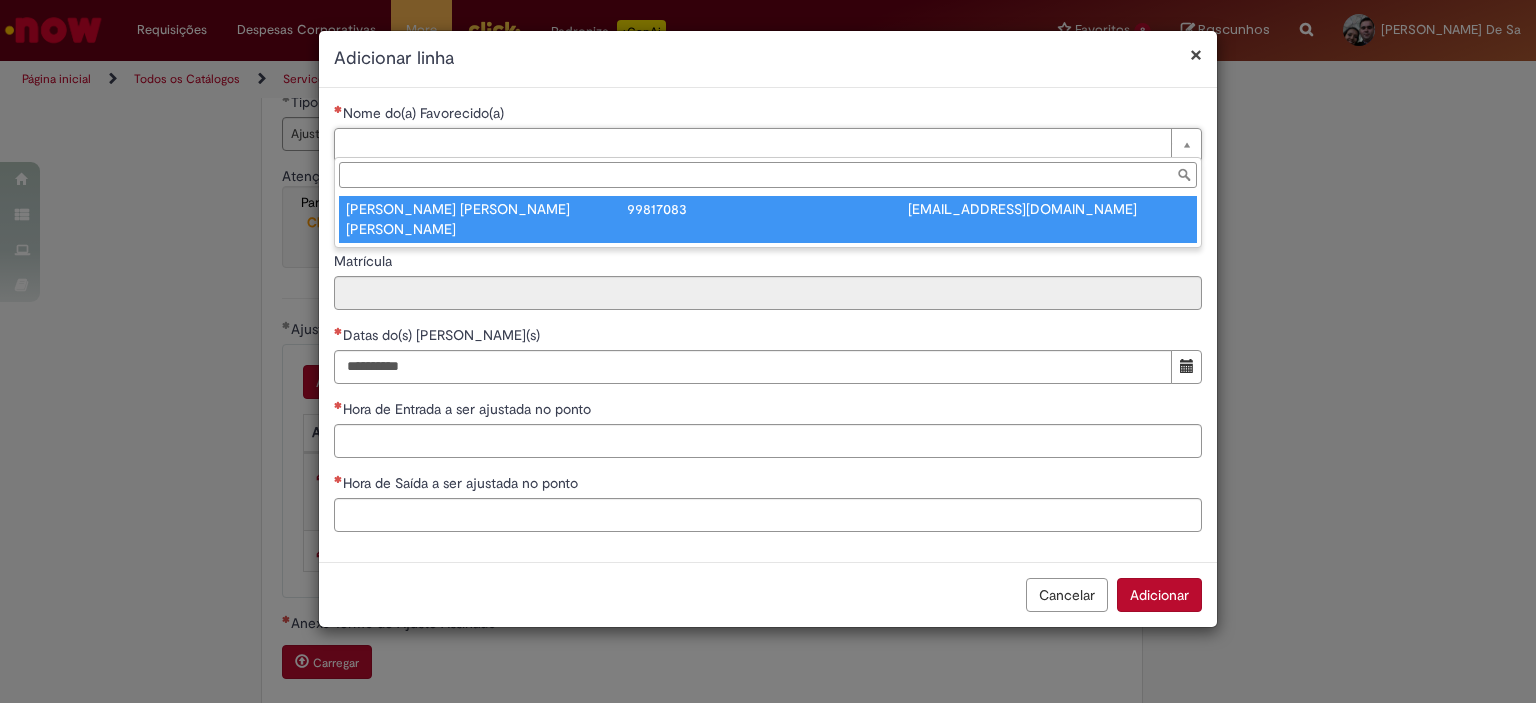 type on "********" 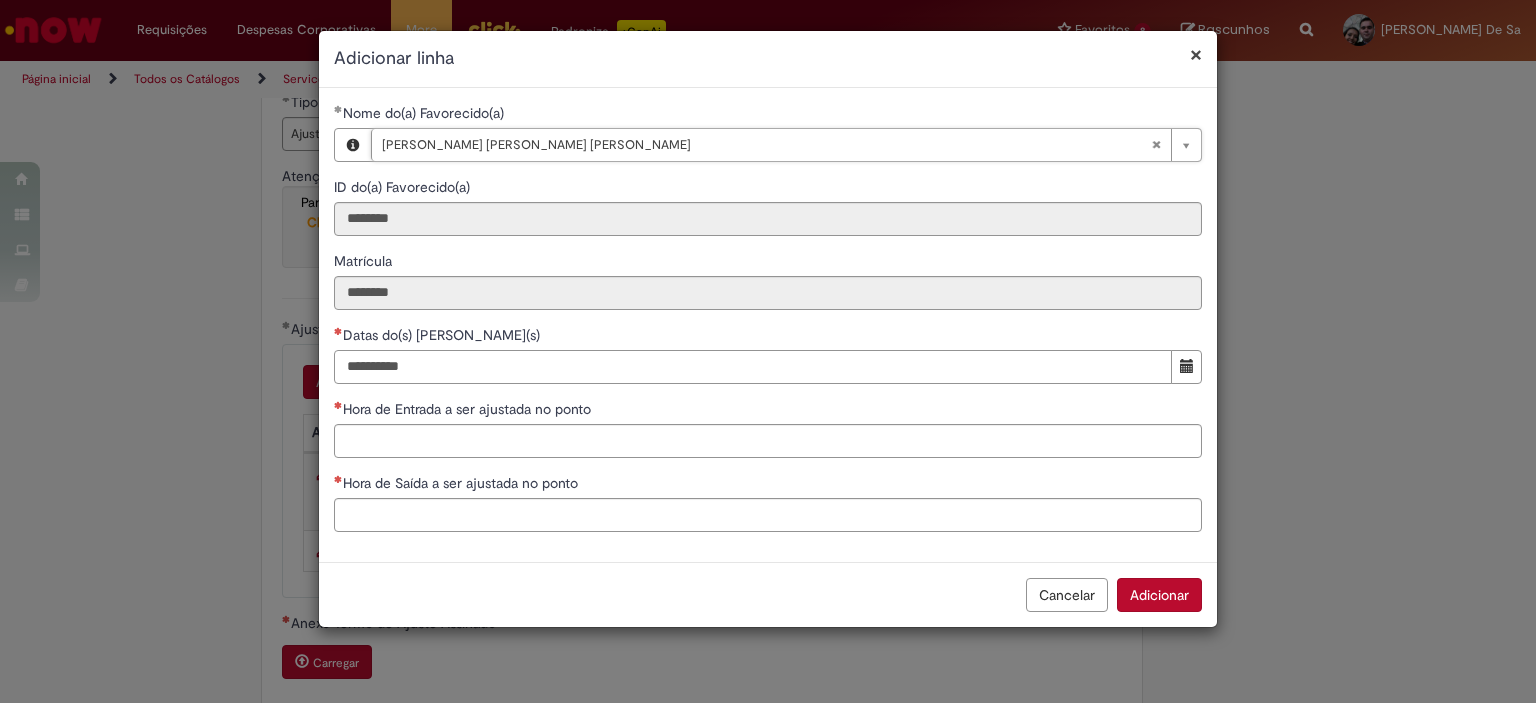 click on "Datas do(s) [PERSON_NAME](s)" at bounding box center [753, 367] 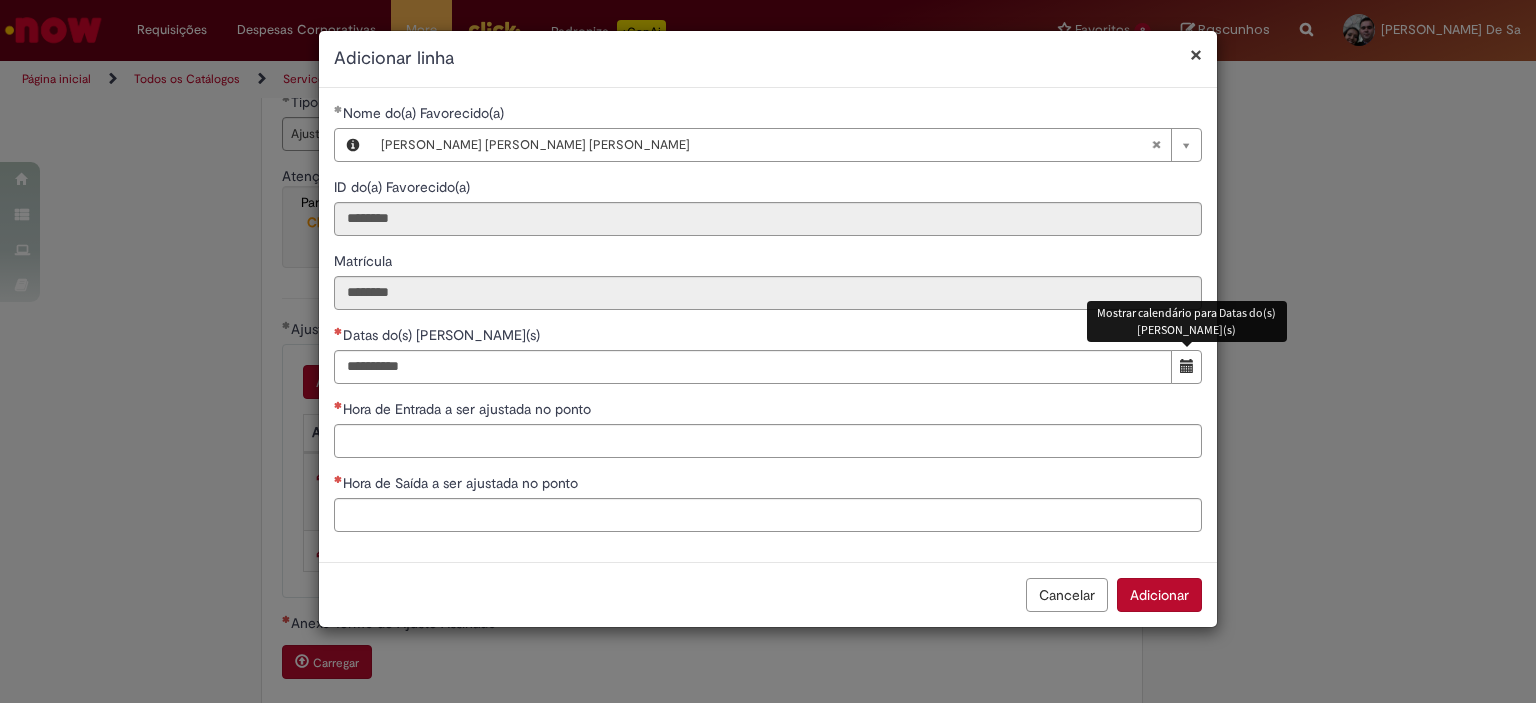 click at bounding box center (1187, 366) 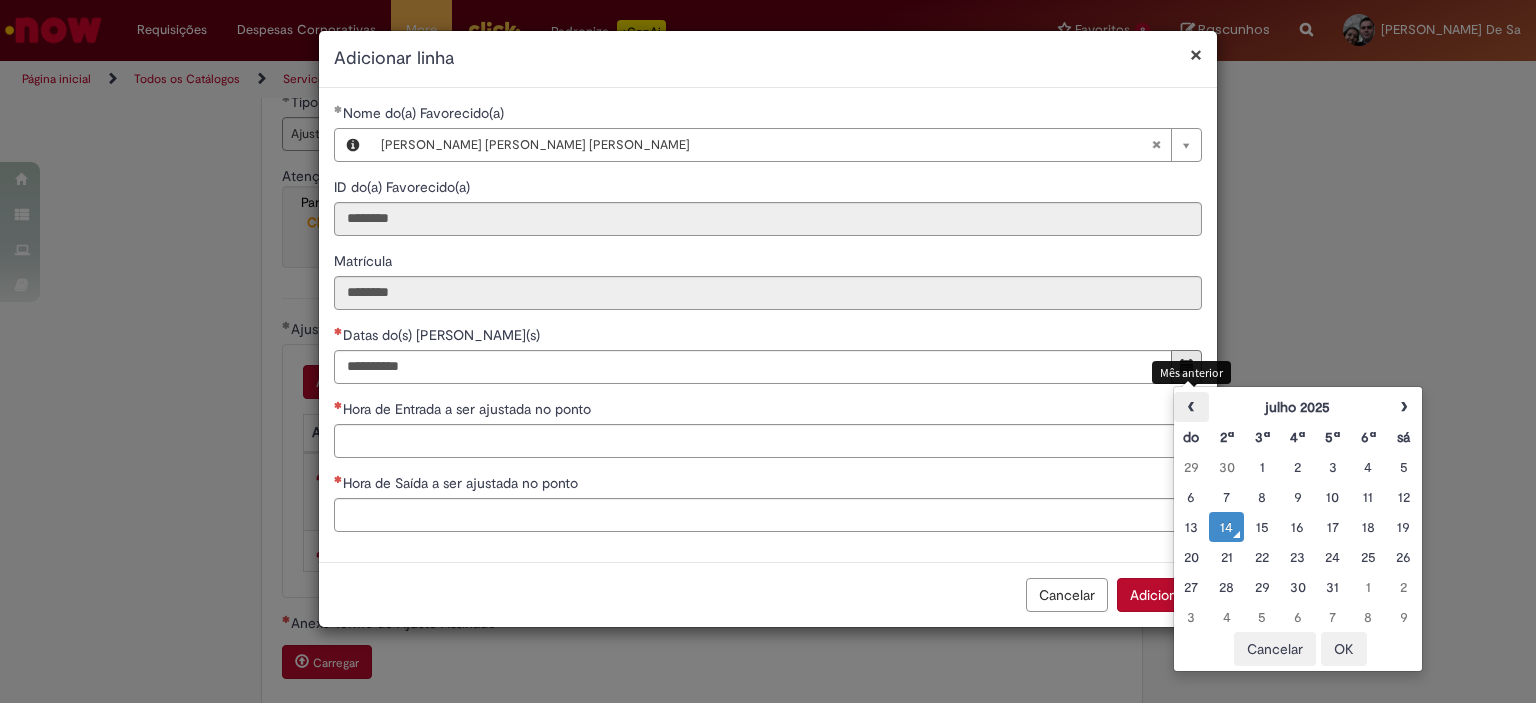 click on "‹" at bounding box center (1191, 407) 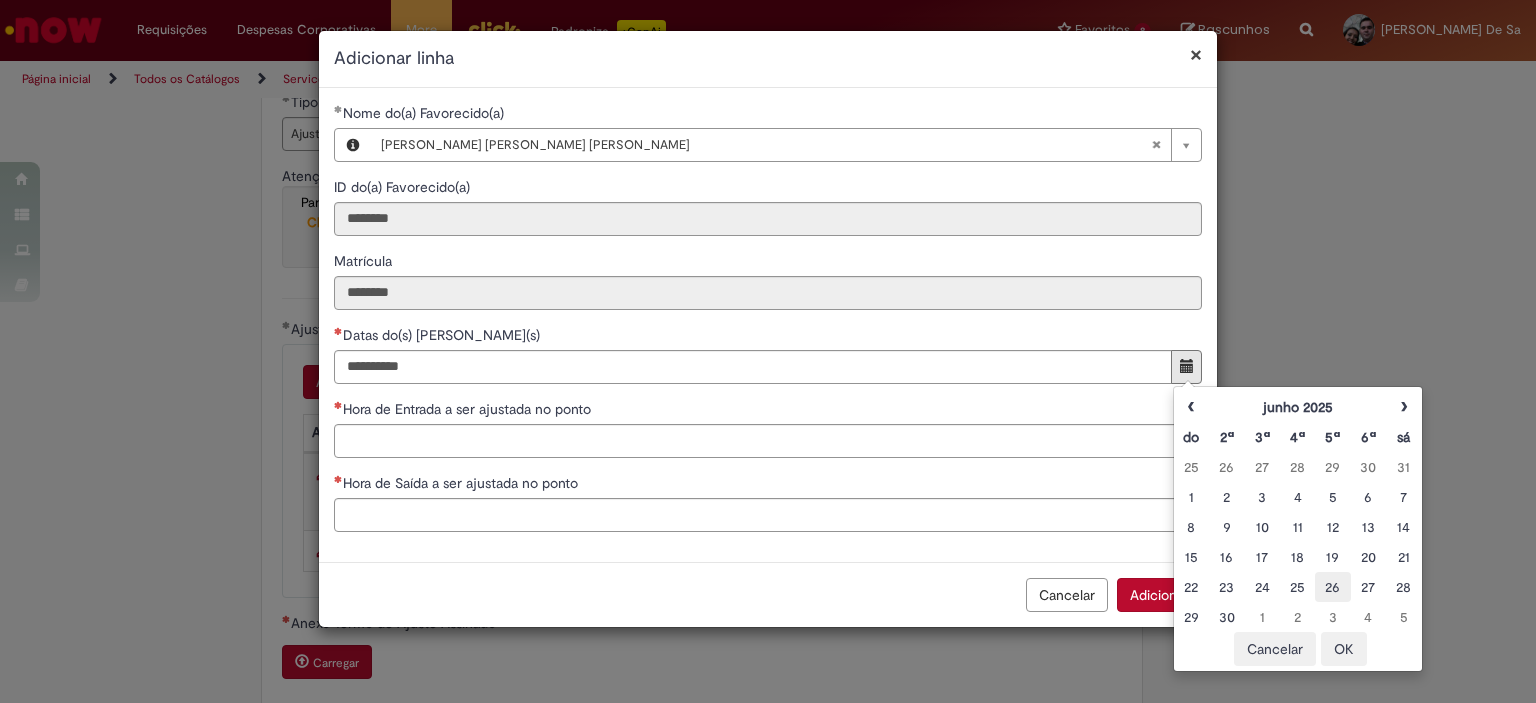 click on "26" at bounding box center [1332, 587] 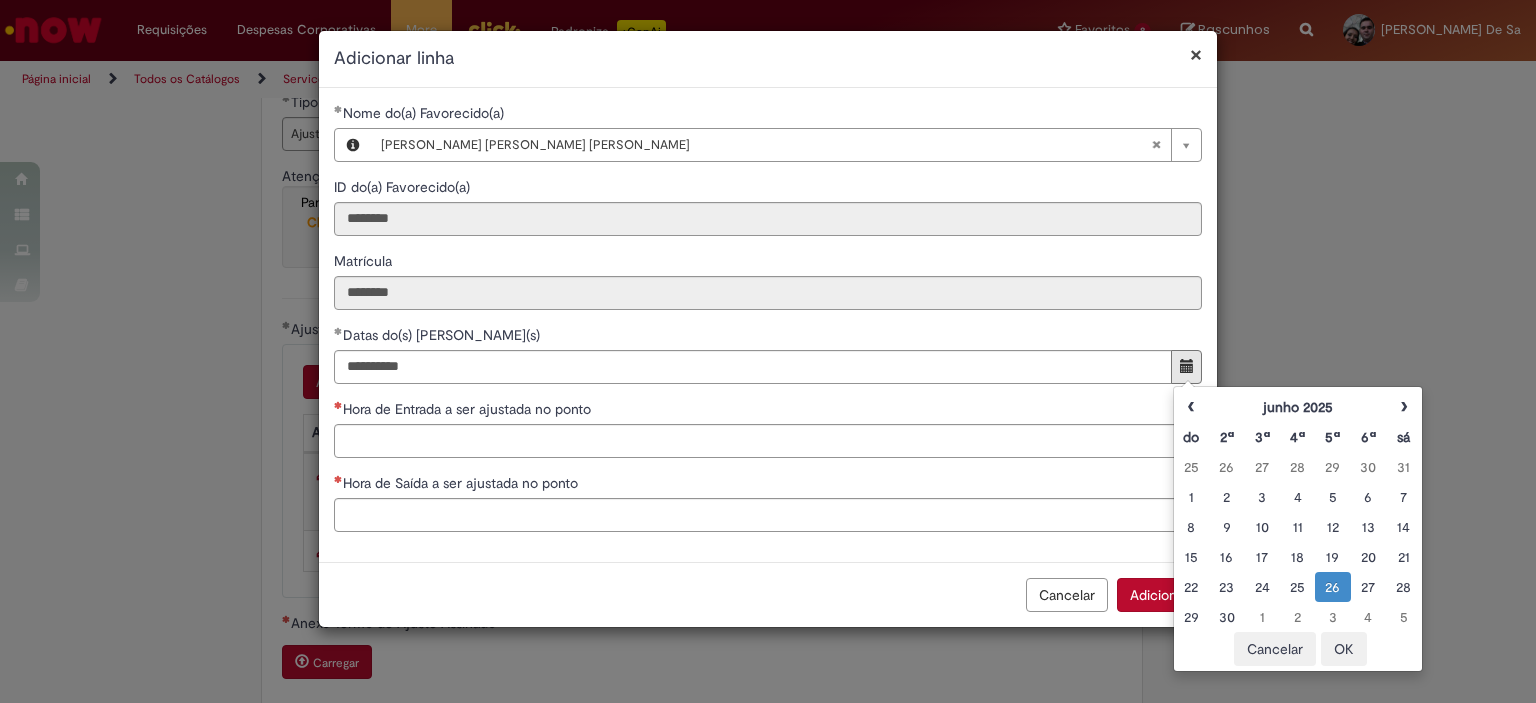 click on "Hora de Entrada a ser ajustada no ponto" at bounding box center [768, 411] 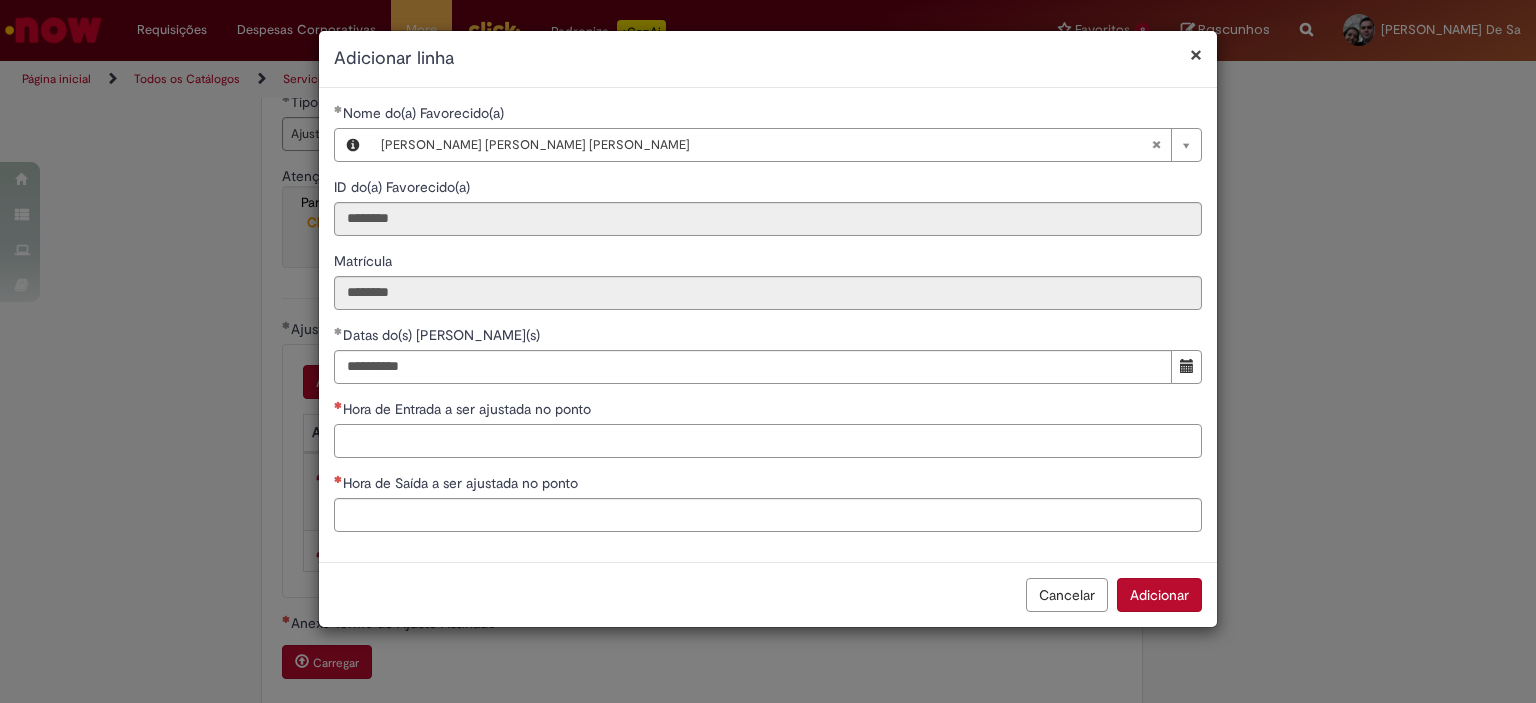 click on "Hora de Entrada a ser ajustada no ponto" at bounding box center (768, 441) 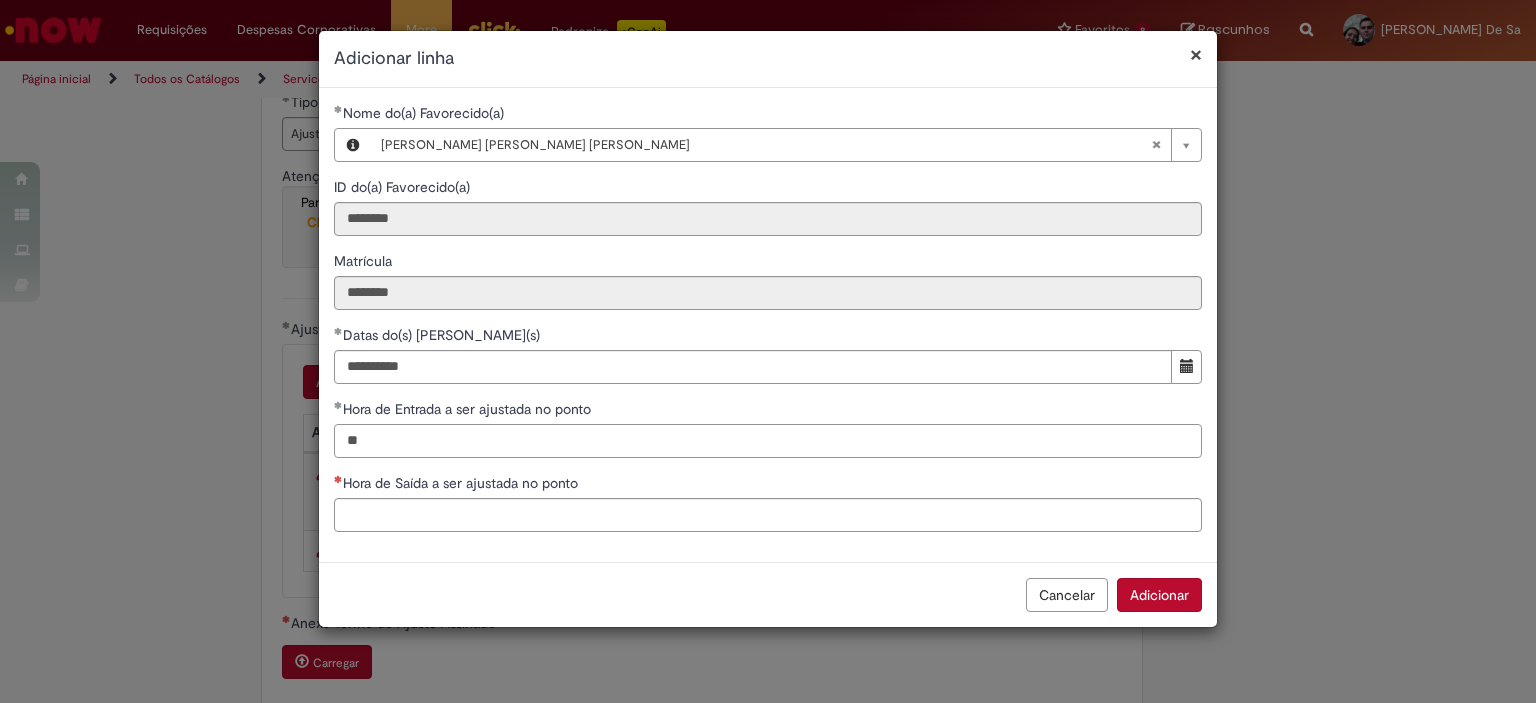 type on "**" 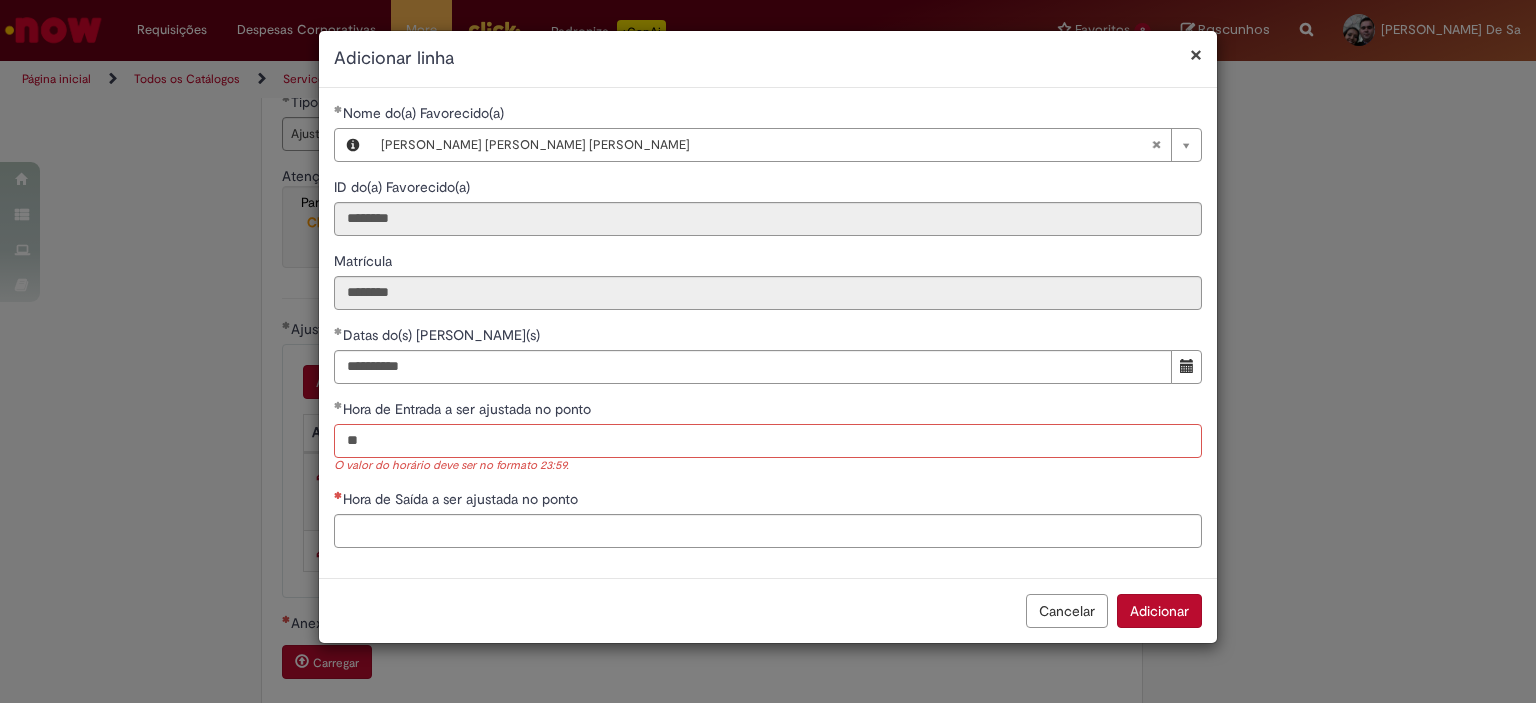 type on "*" 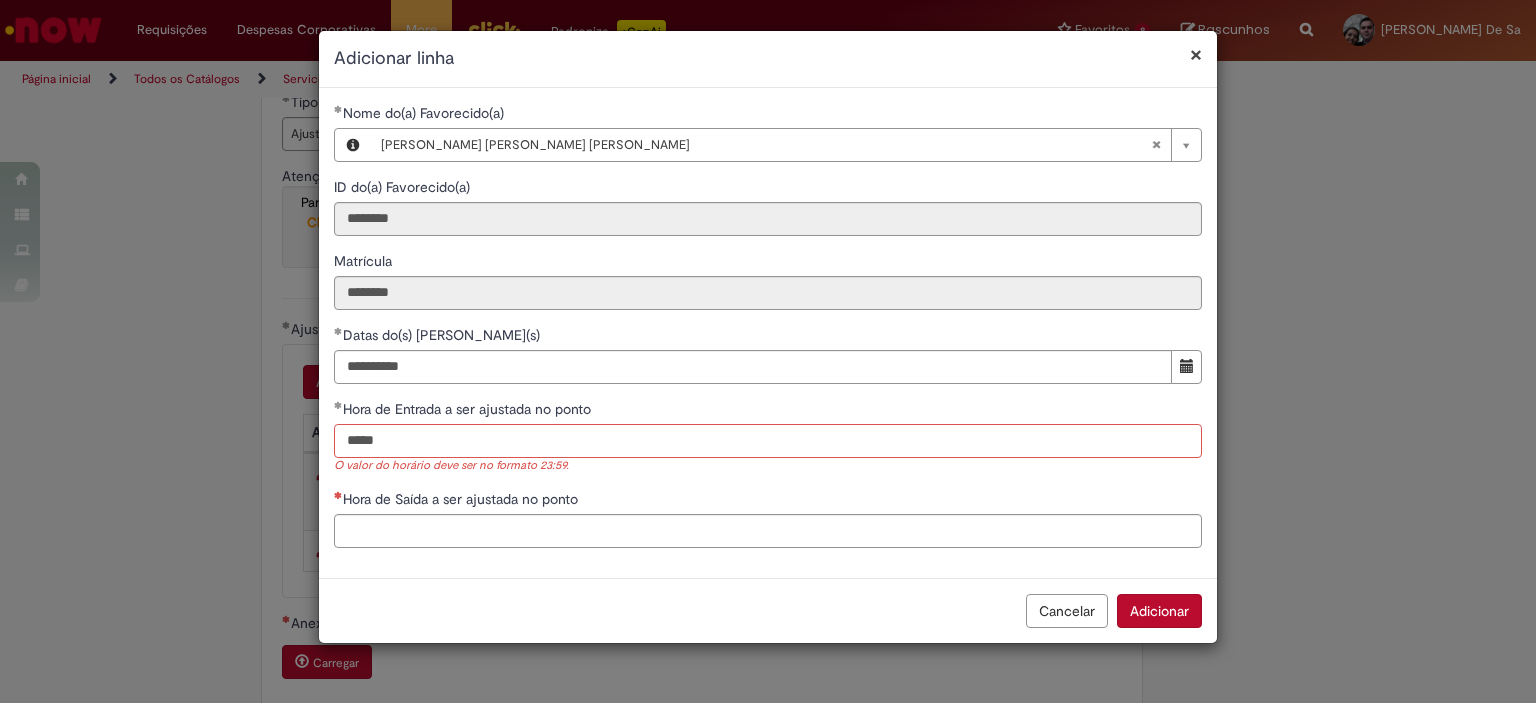 type on "*****" 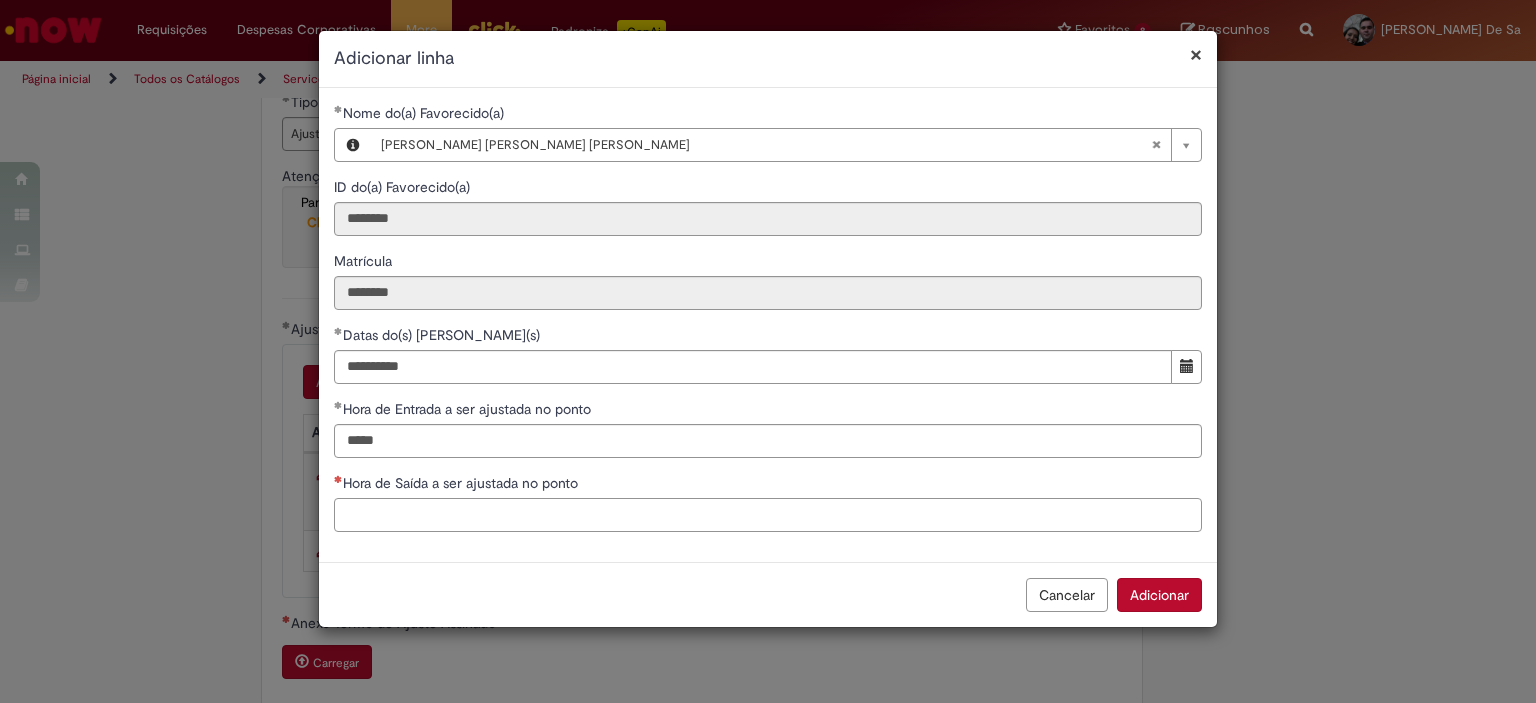 click on "Hora de Saída a ser ajustada no ponto" at bounding box center (768, 515) 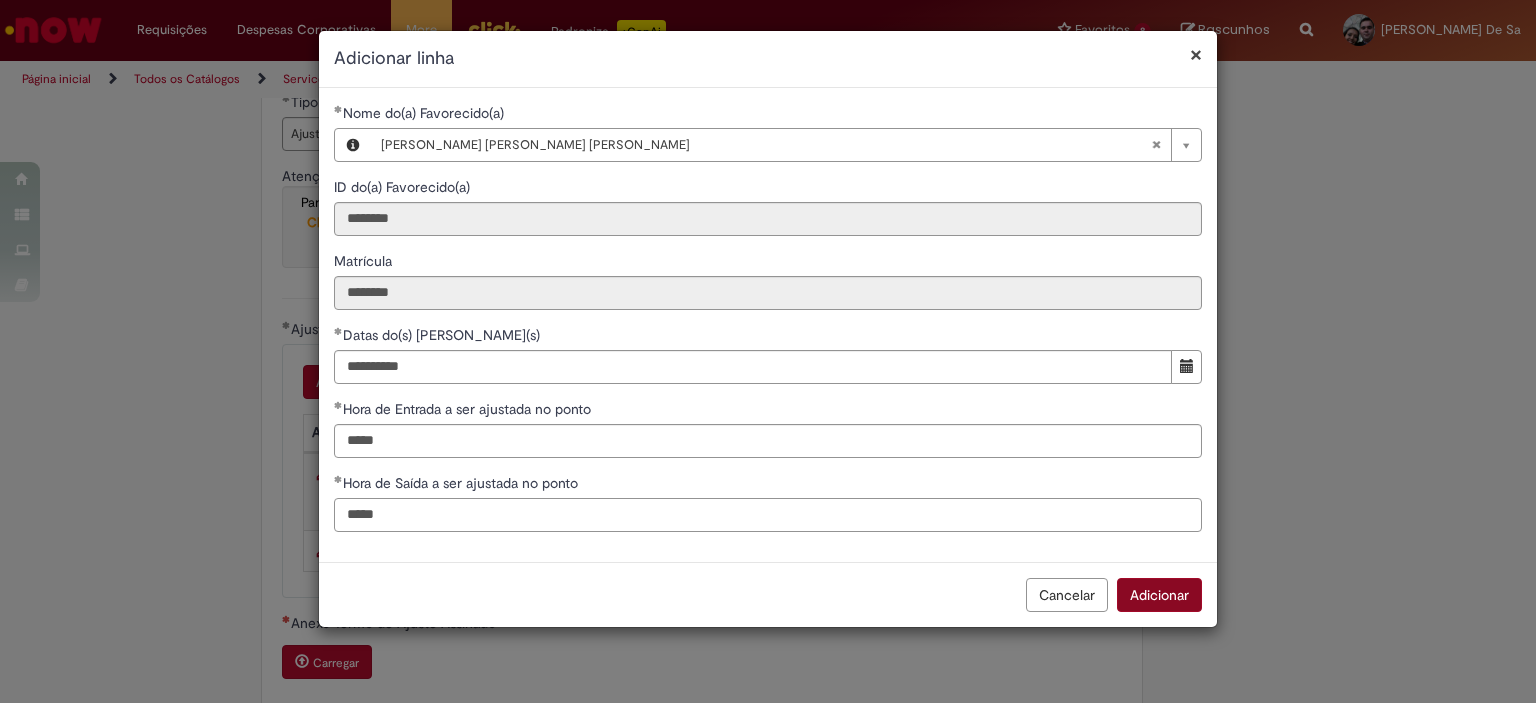 type on "*****" 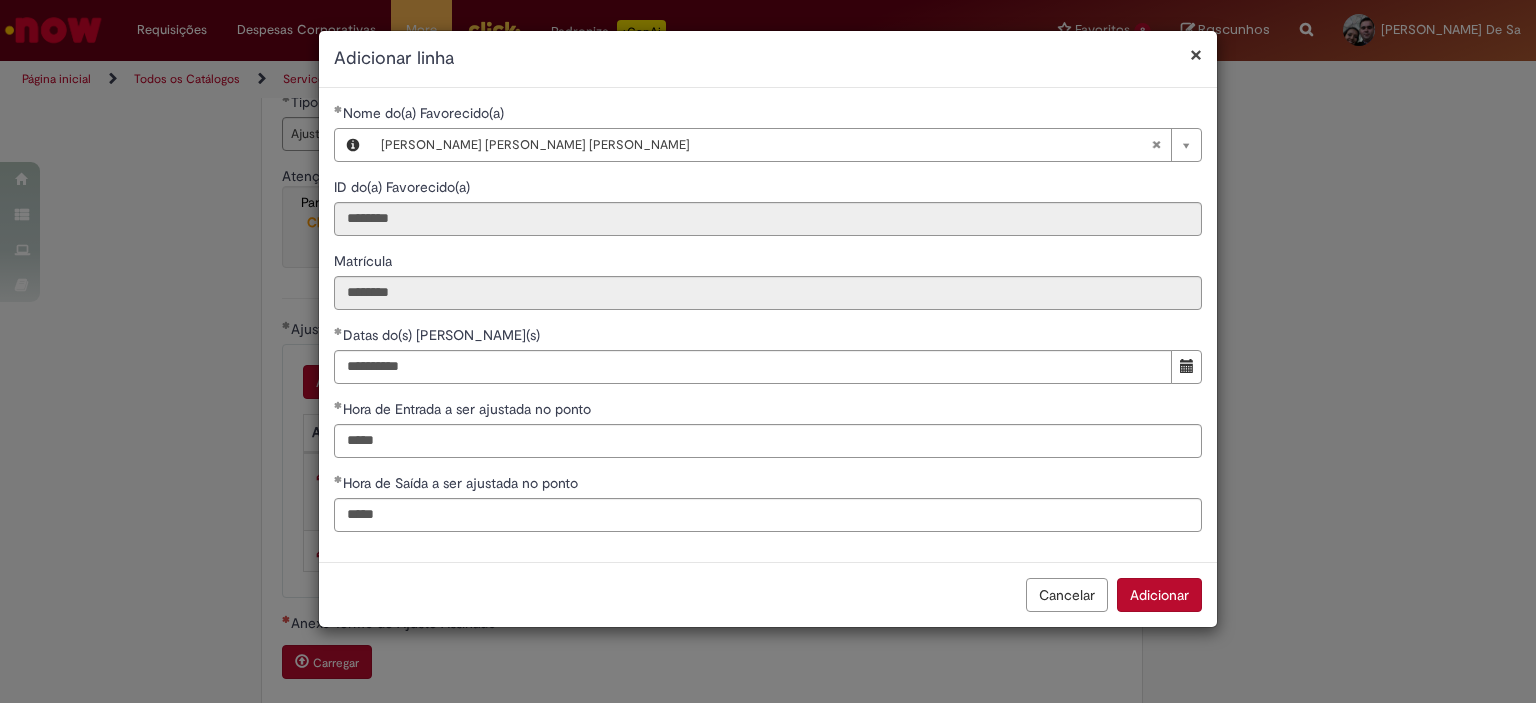 click on "Adicionar" at bounding box center (1159, 595) 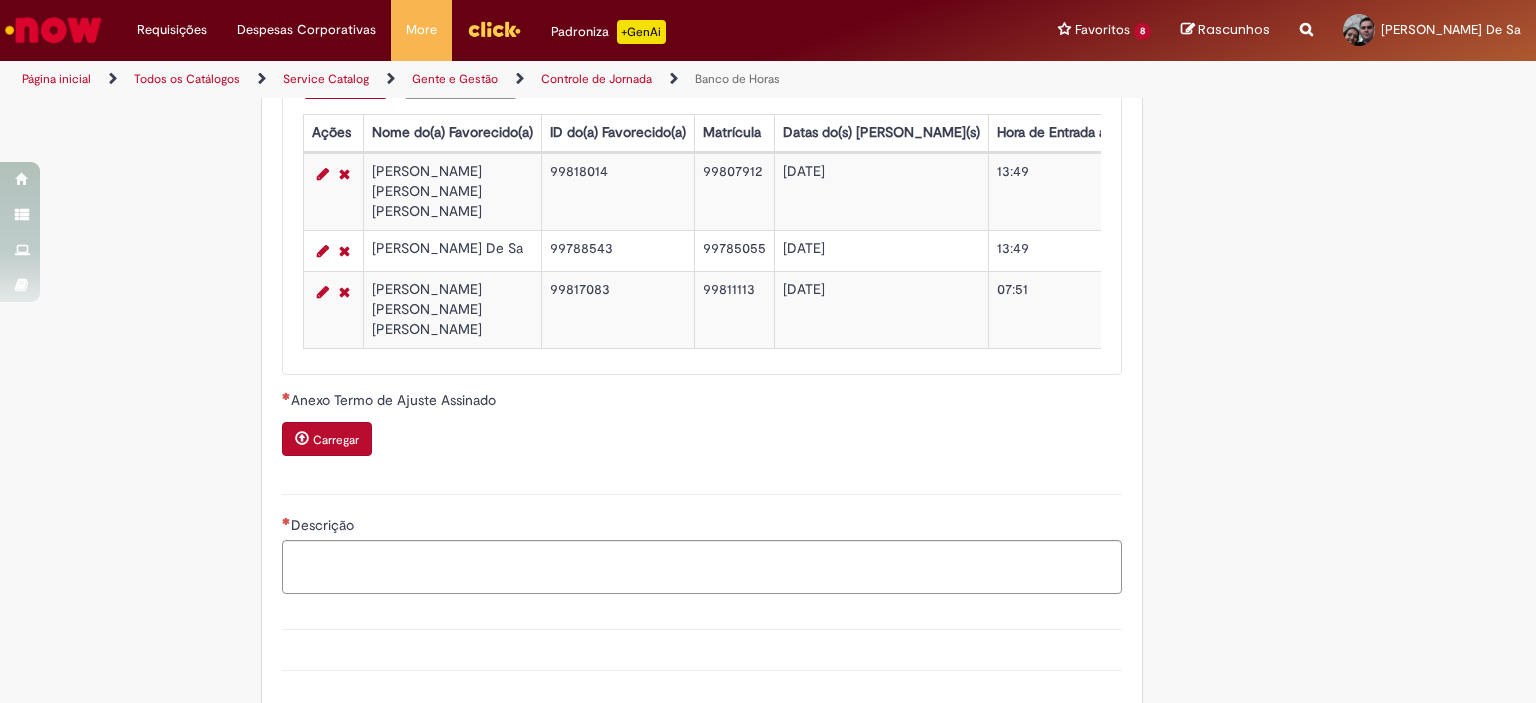 scroll, scrollTop: 1988, scrollLeft: 0, axis: vertical 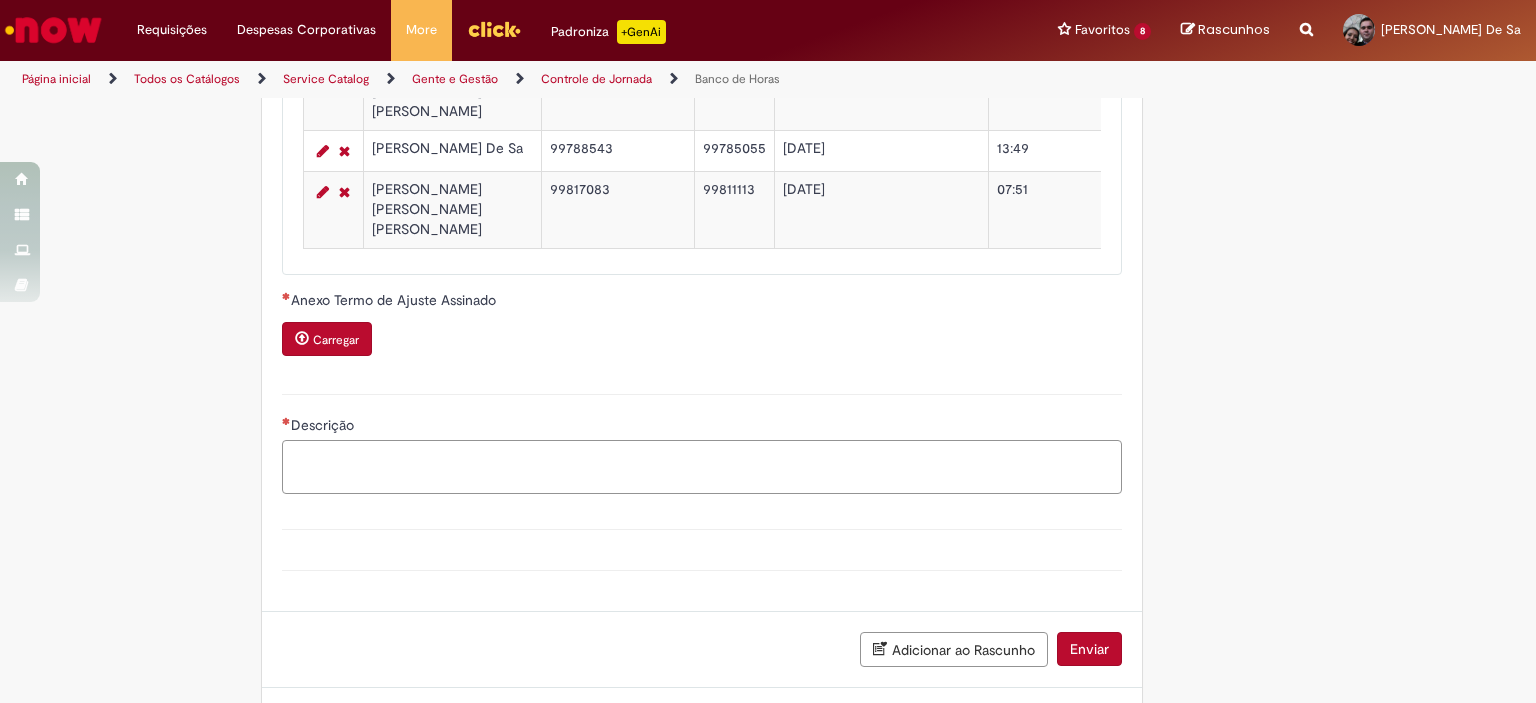 click on "Descrição" at bounding box center (702, 467) 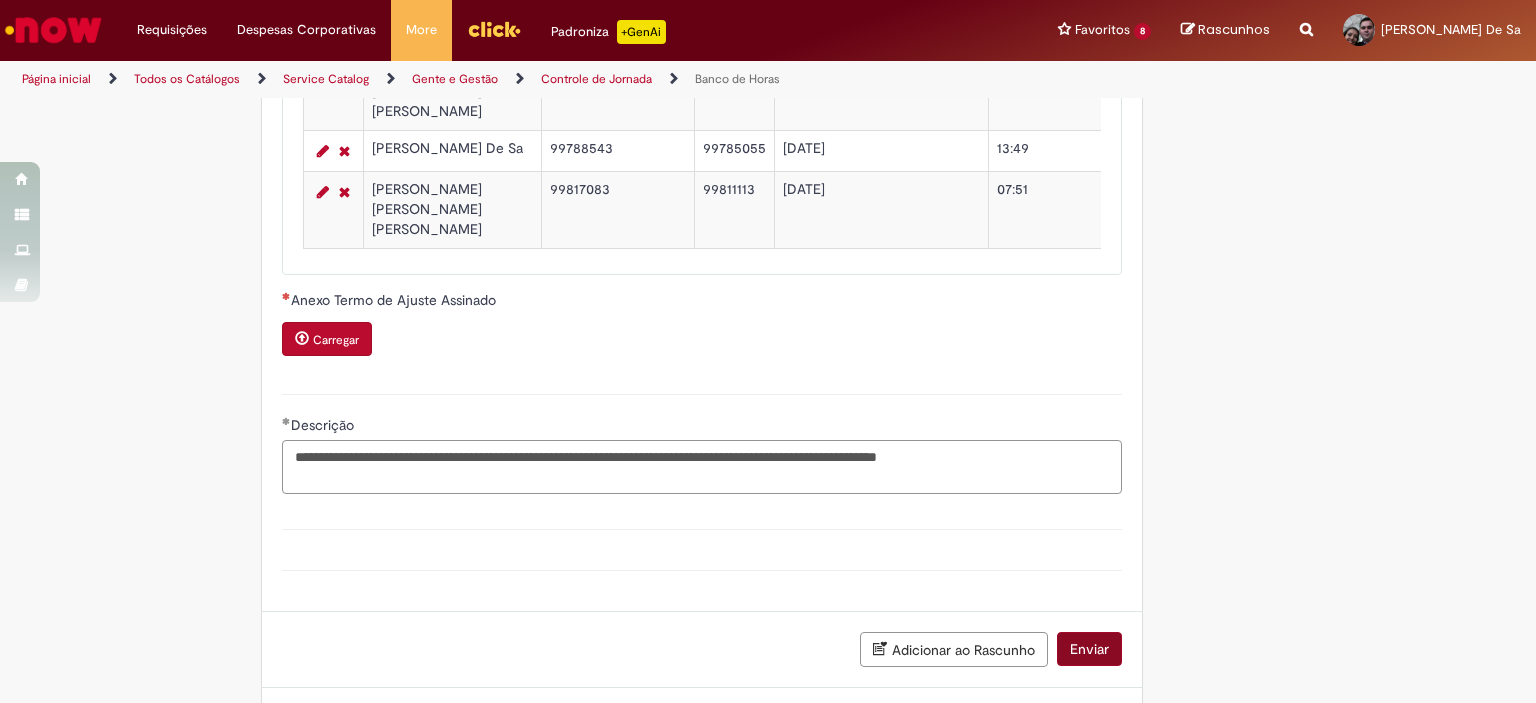 type on "**********" 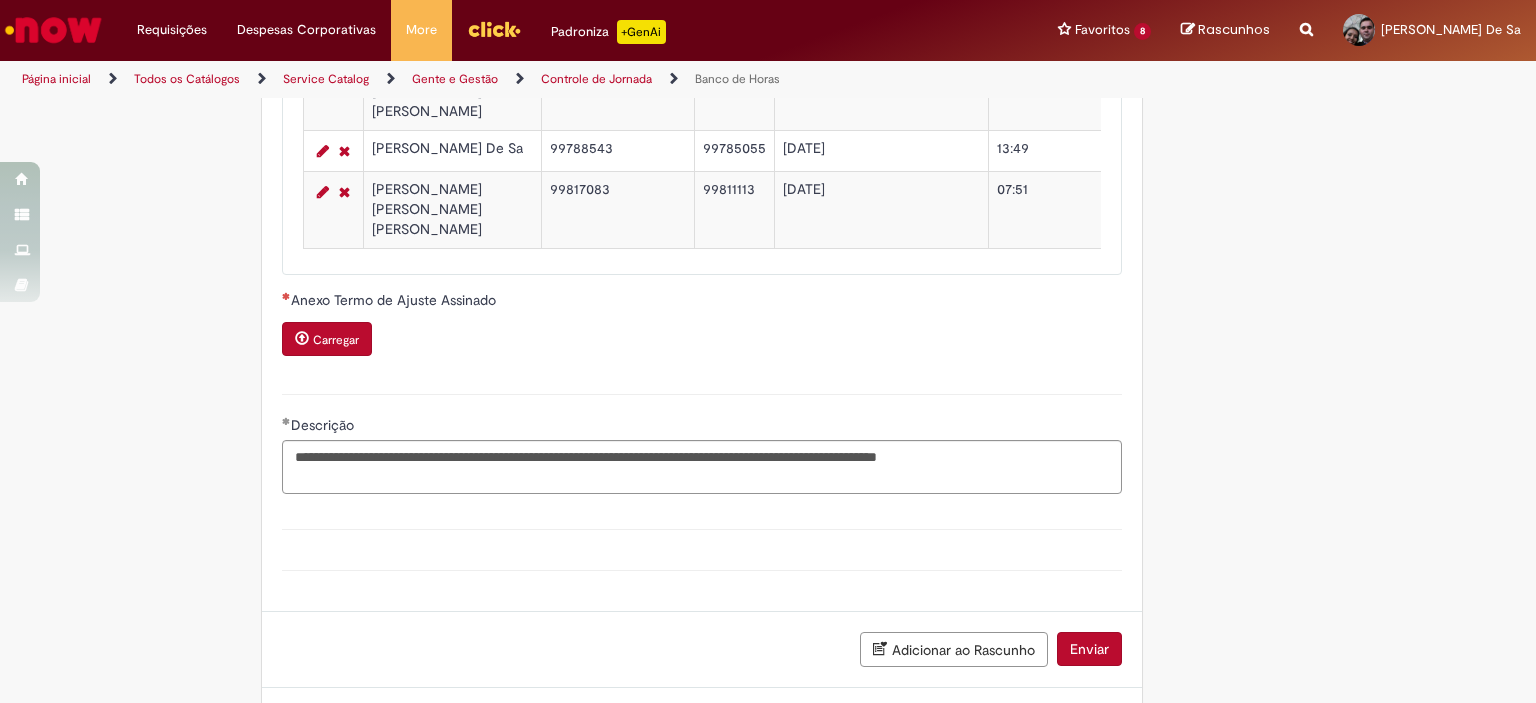 click on "Enviar" at bounding box center (1089, 649) 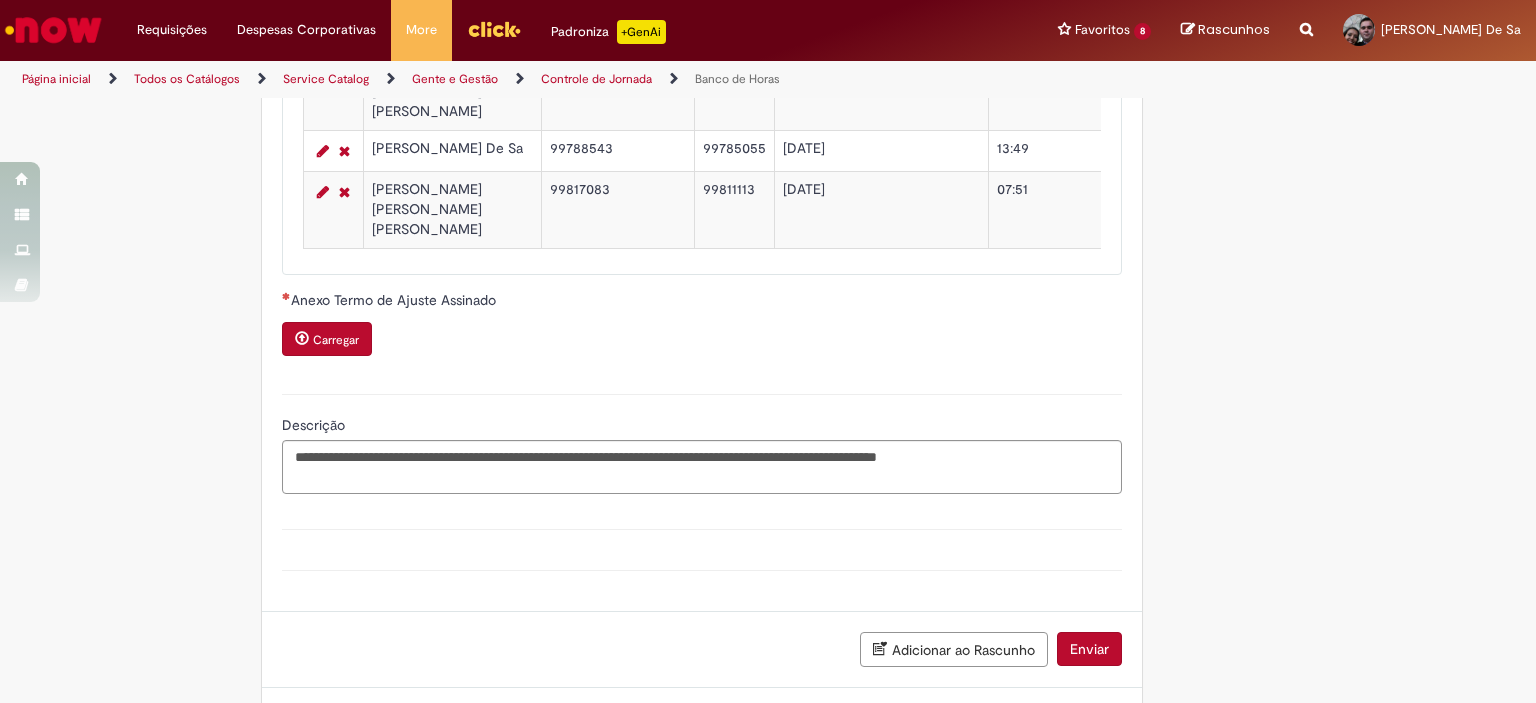 click on "Carregar" at bounding box center [336, 340] 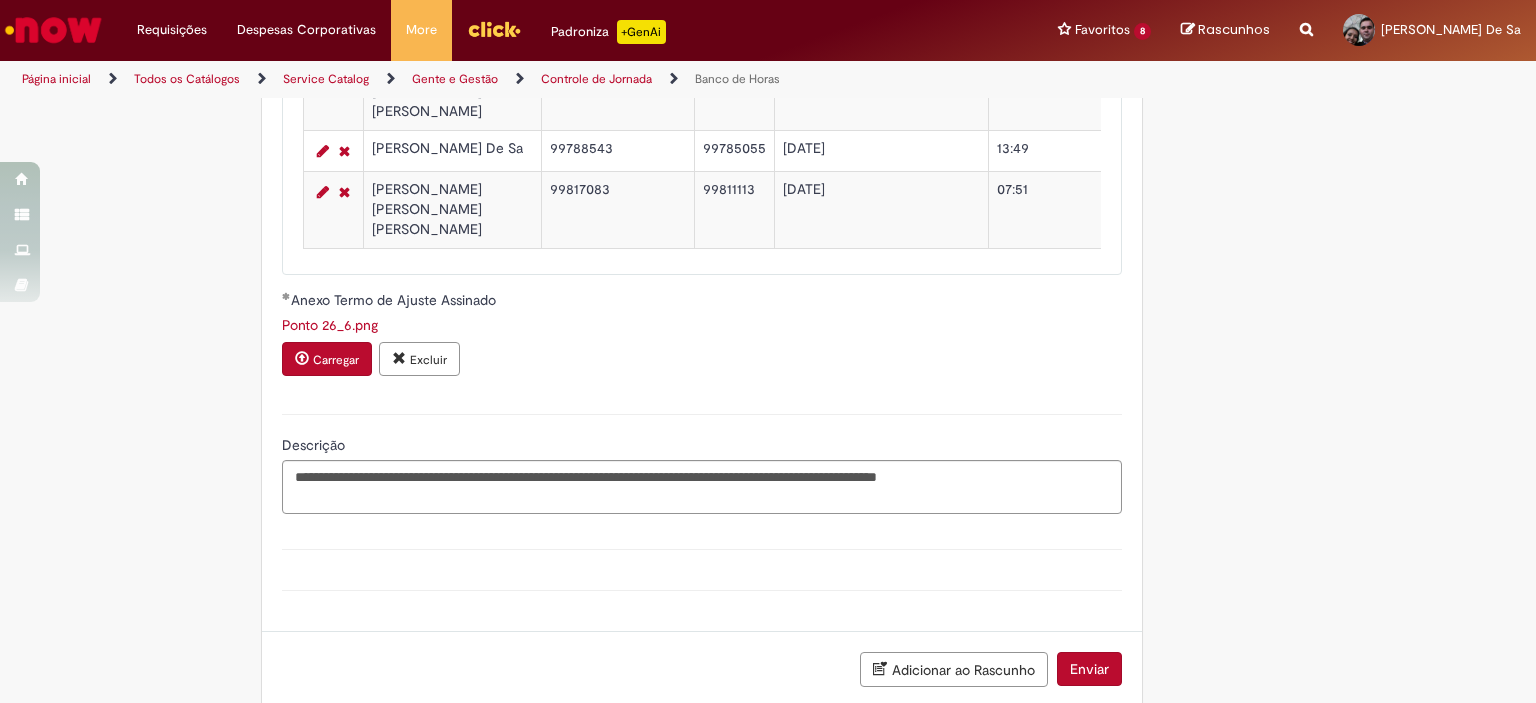 click on "Enviar" at bounding box center [1089, 669] 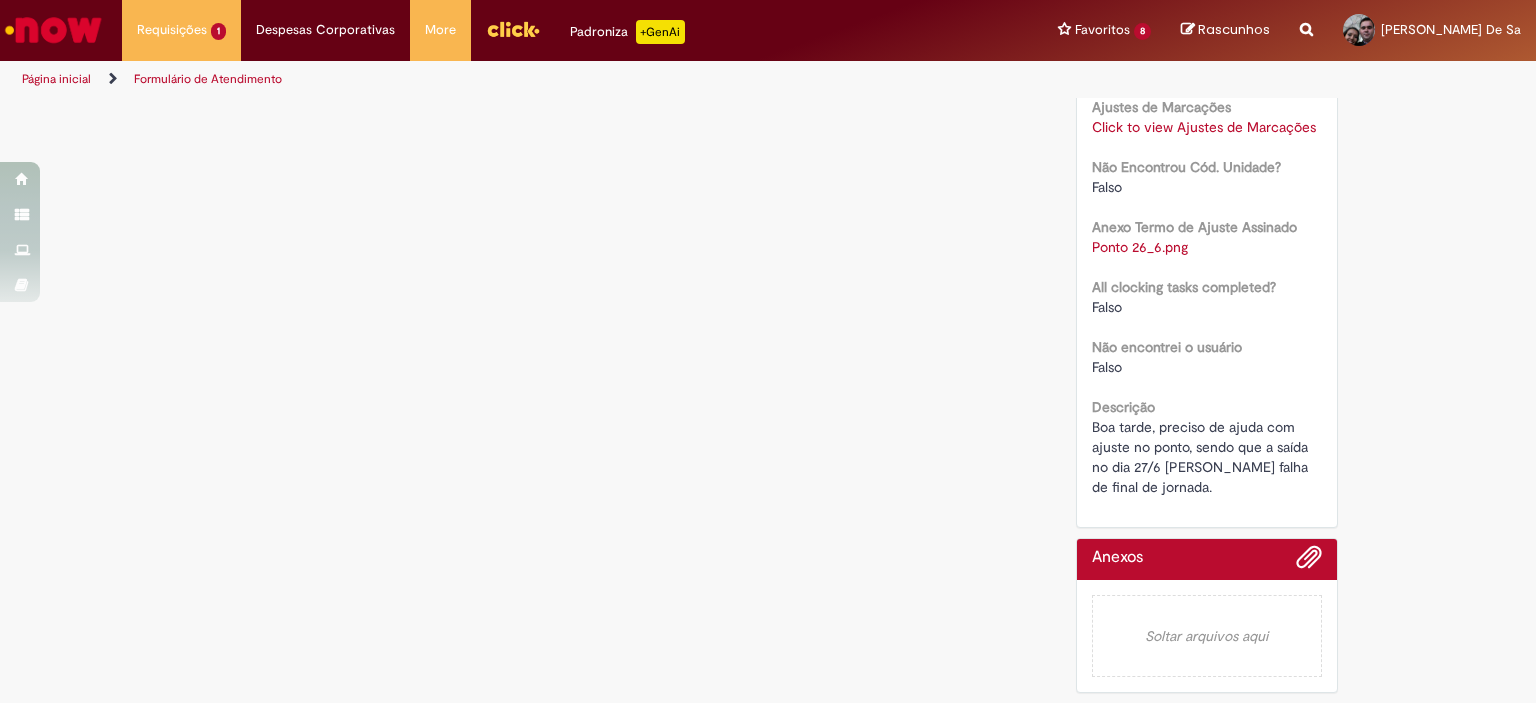 scroll, scrollTop: 0, scrollLeft: 0, axis: both 